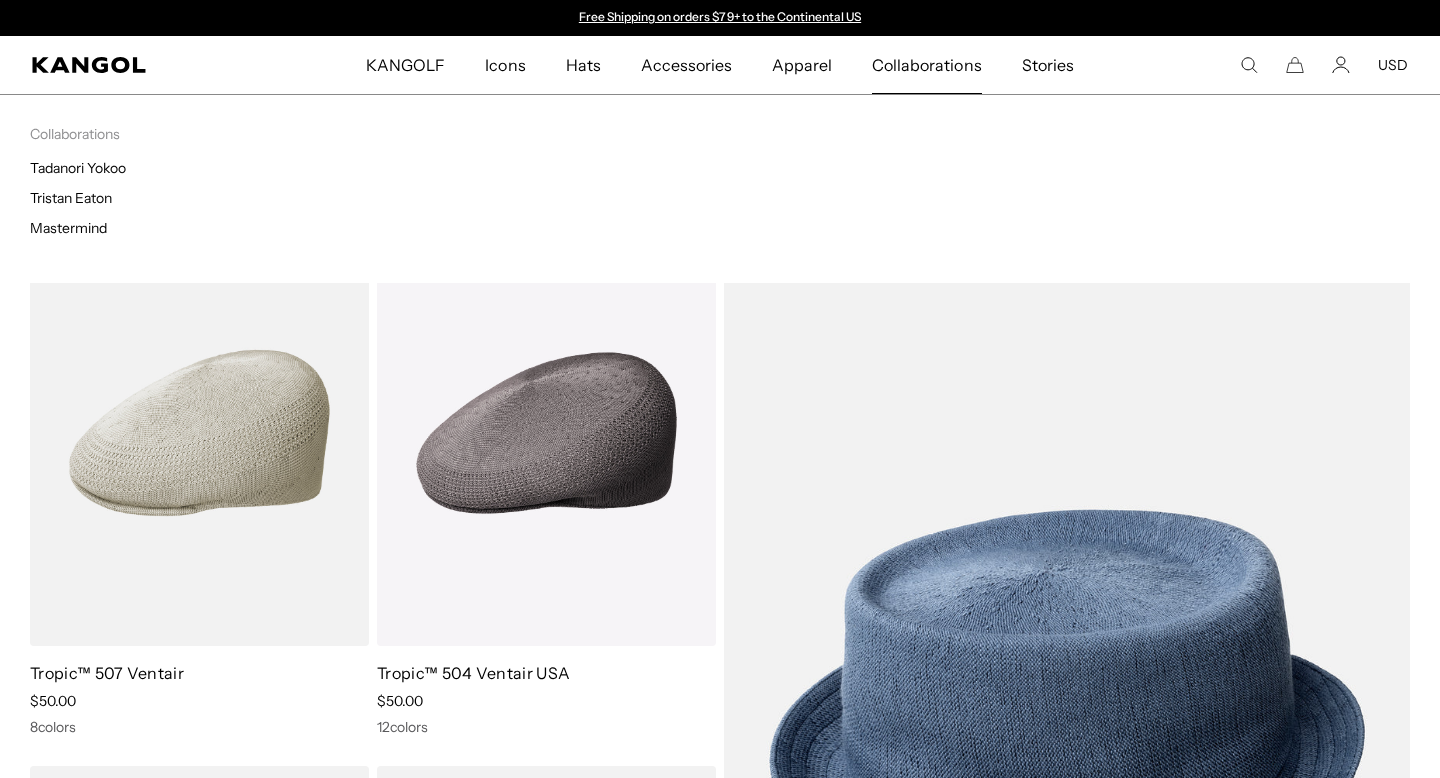 scroll, scrollTop: 0, scrollLeft: 0, axis: both 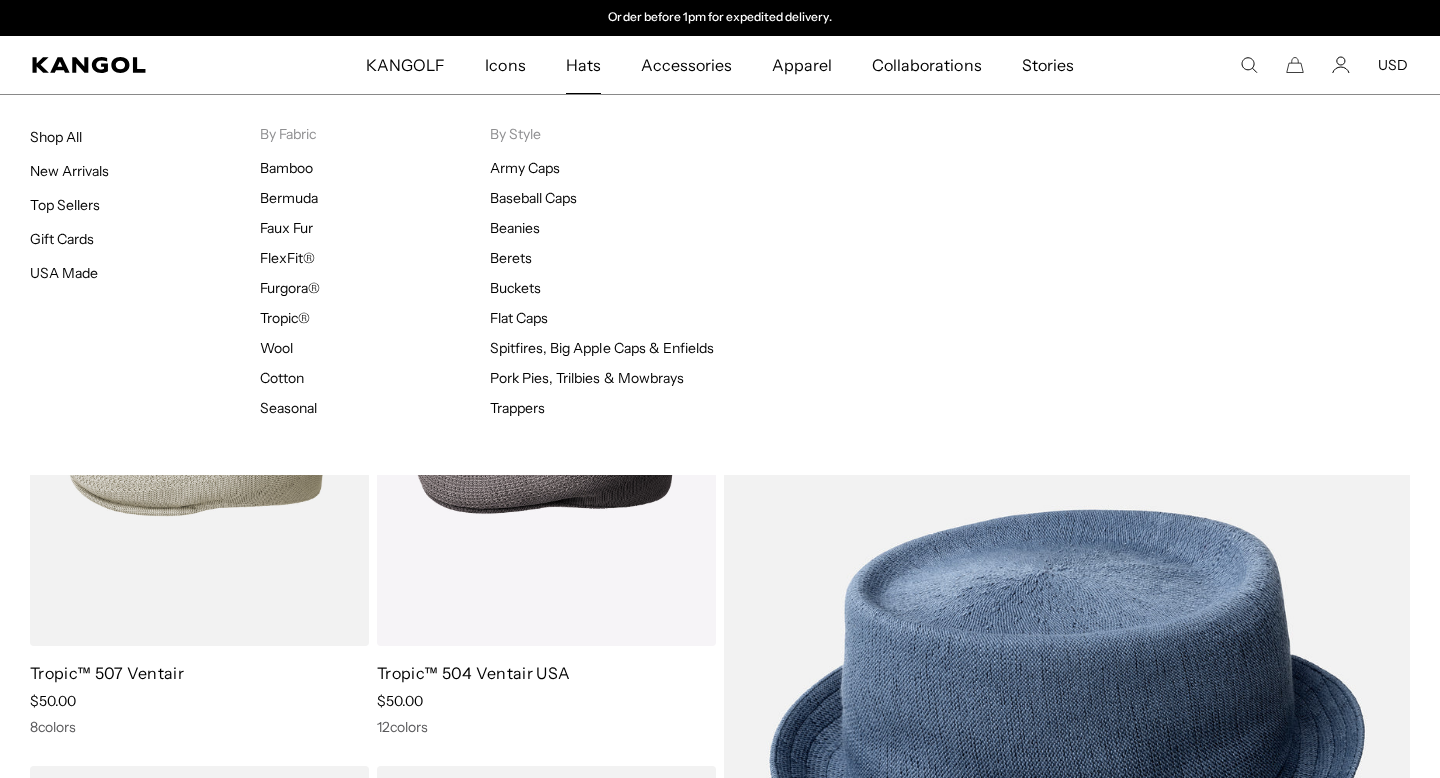 click on "Hats" at bounding box center (583, 65) 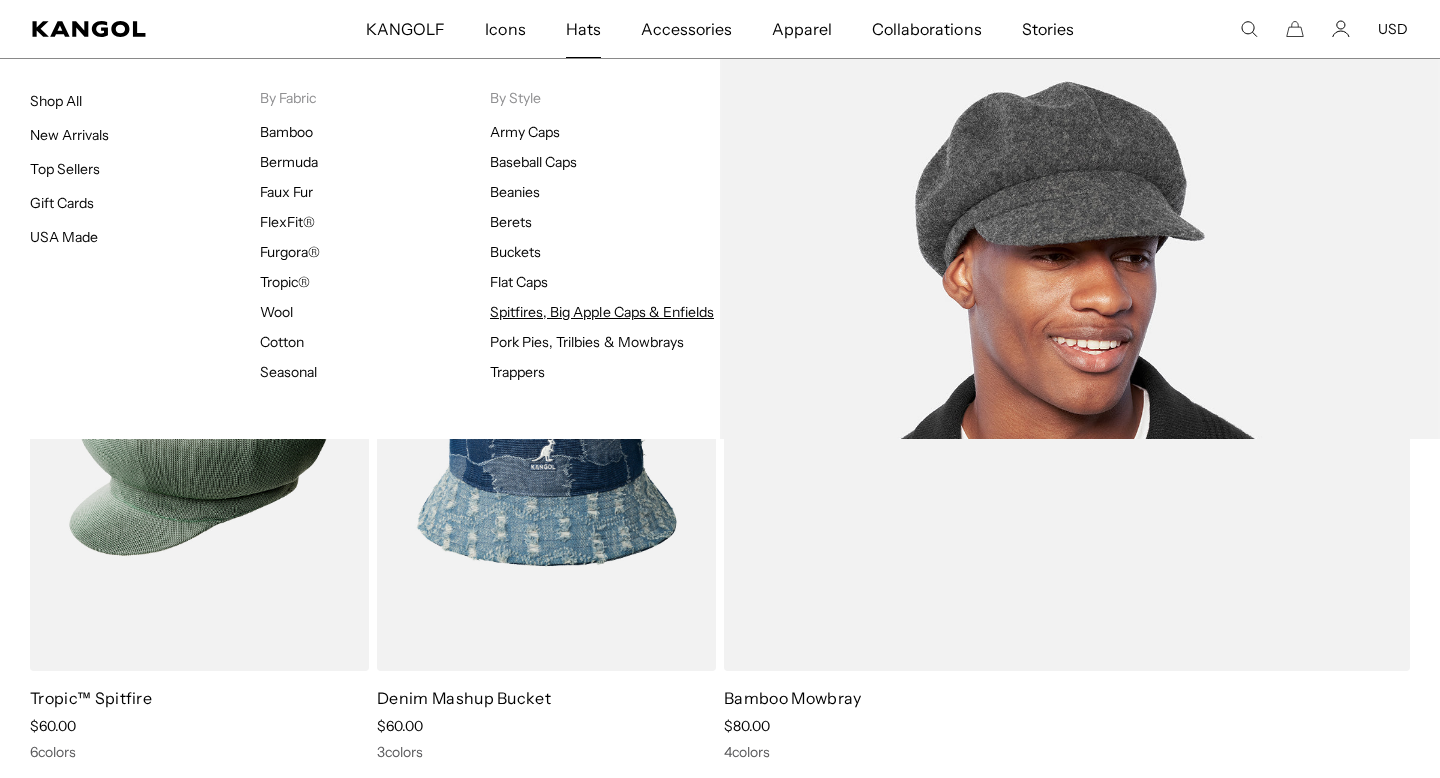 scroll, scrollTop: 525, scrollLeft: 0, axis: vertical 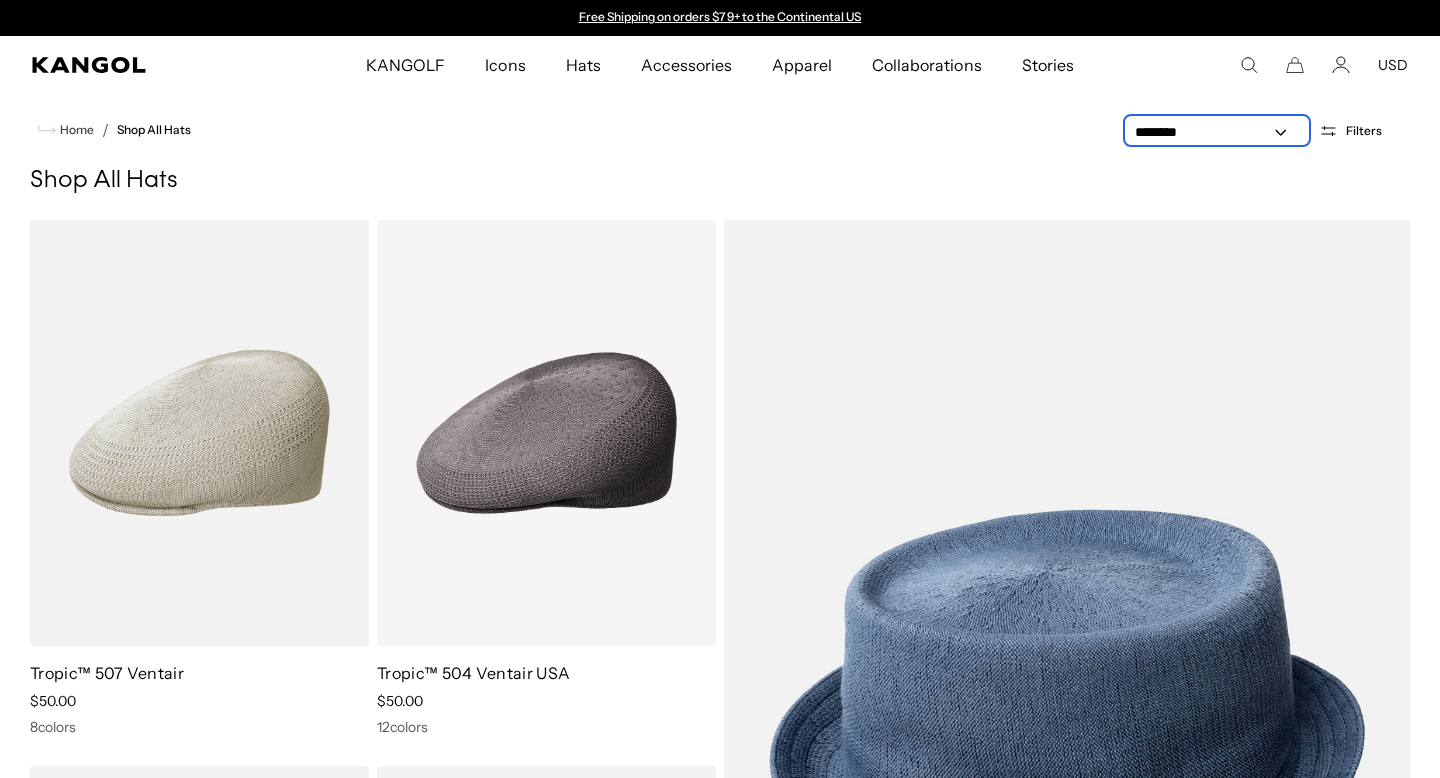 click on "**********" at bounding box center [1217, 132] 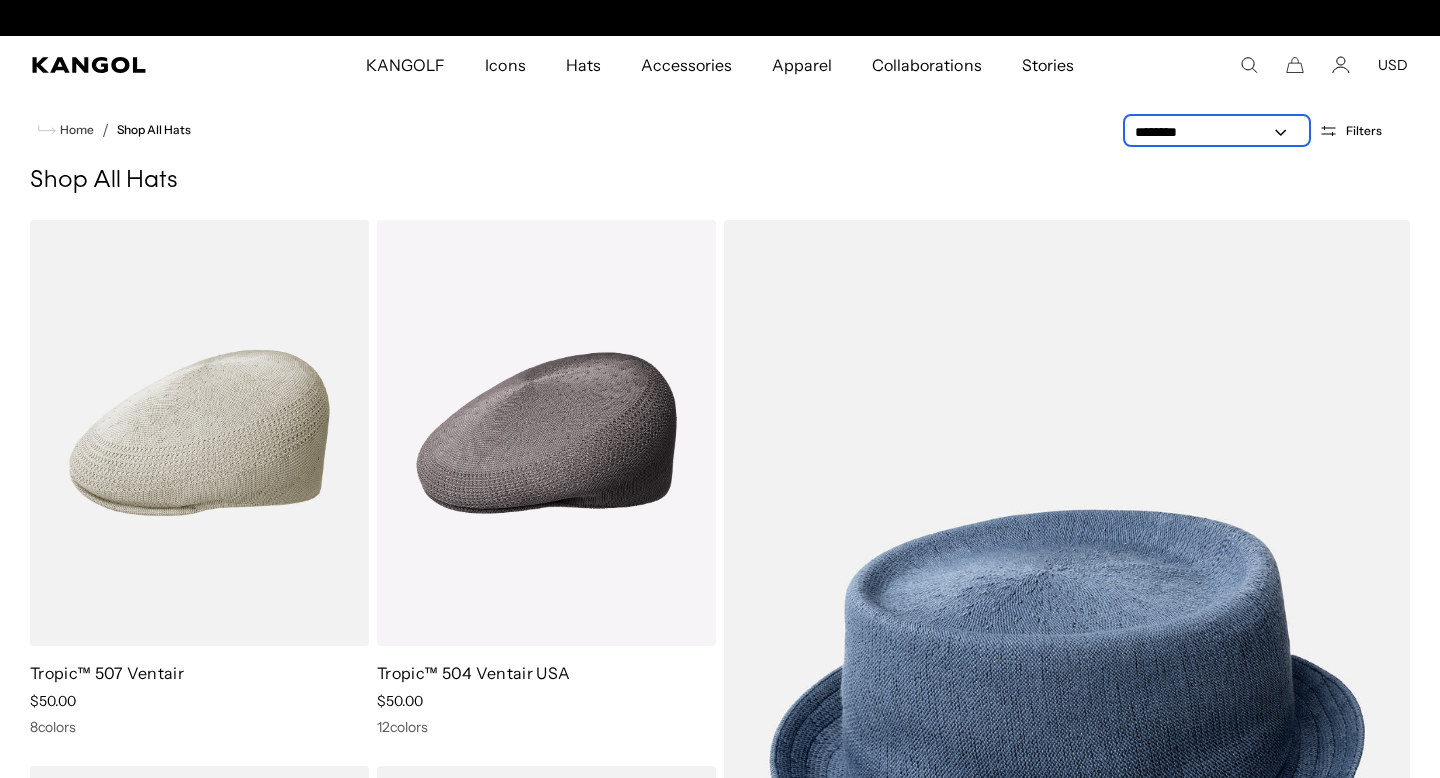 scroll, scrollTop: 0, scrollLeft: 412, axis: horizontal 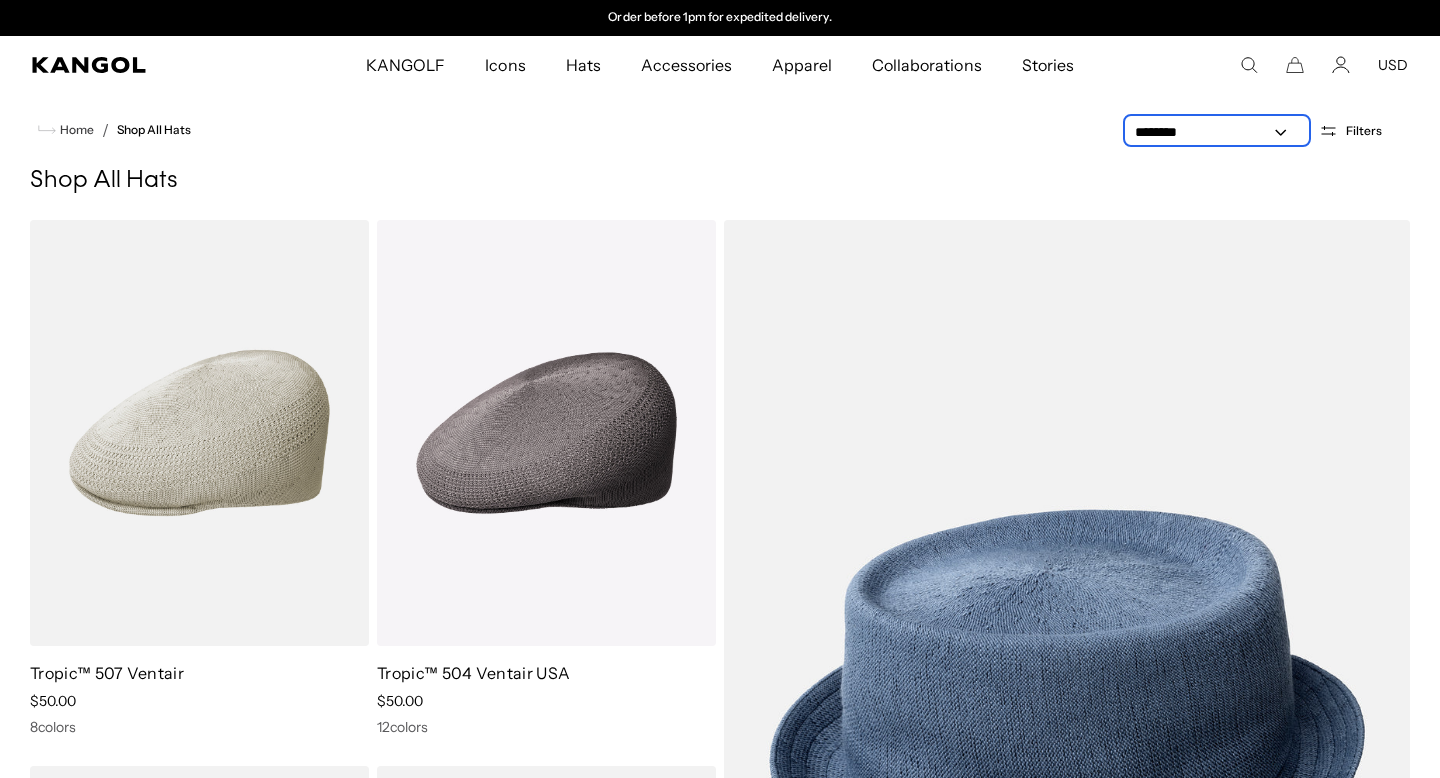 select on "*****" 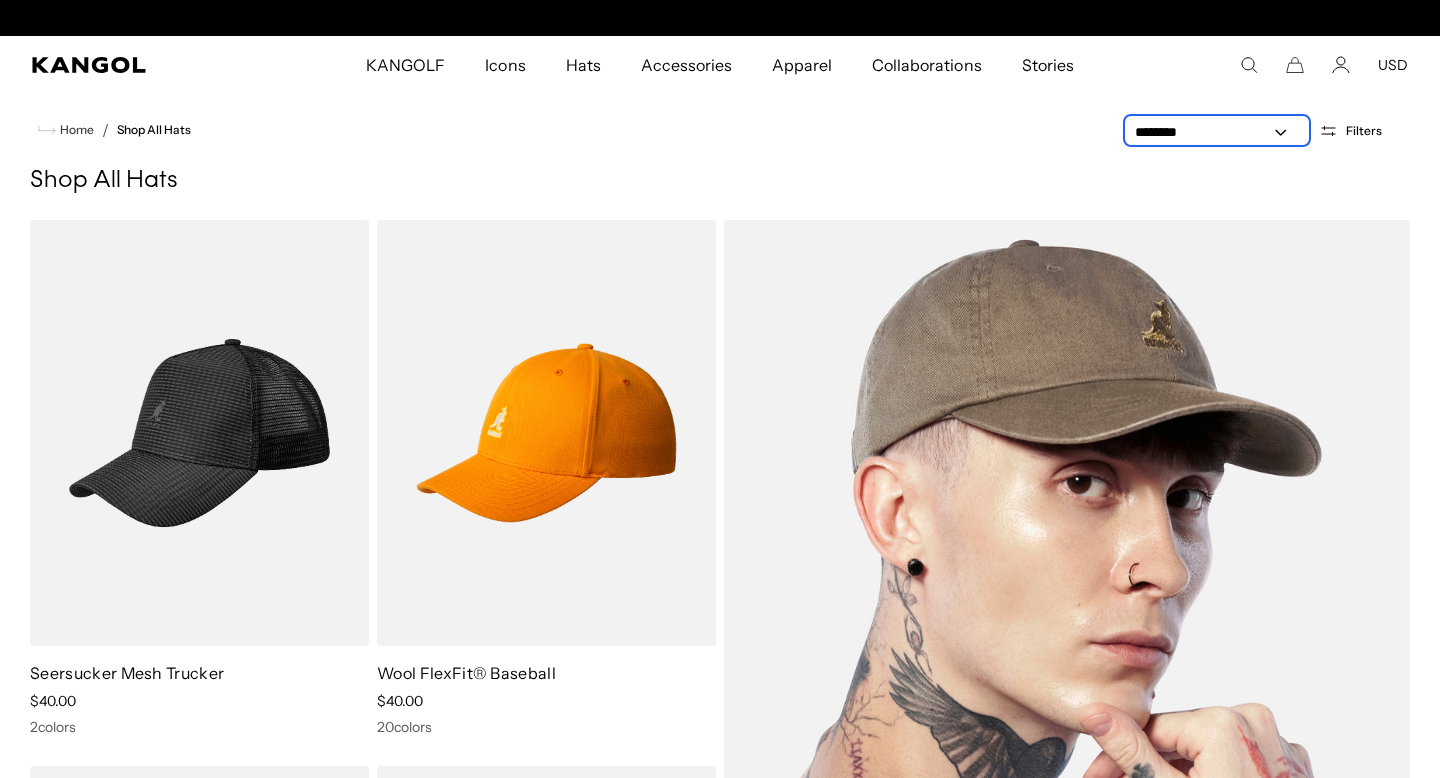 scroll, scrollTop: 0, scrollLeft: 0, axis: both 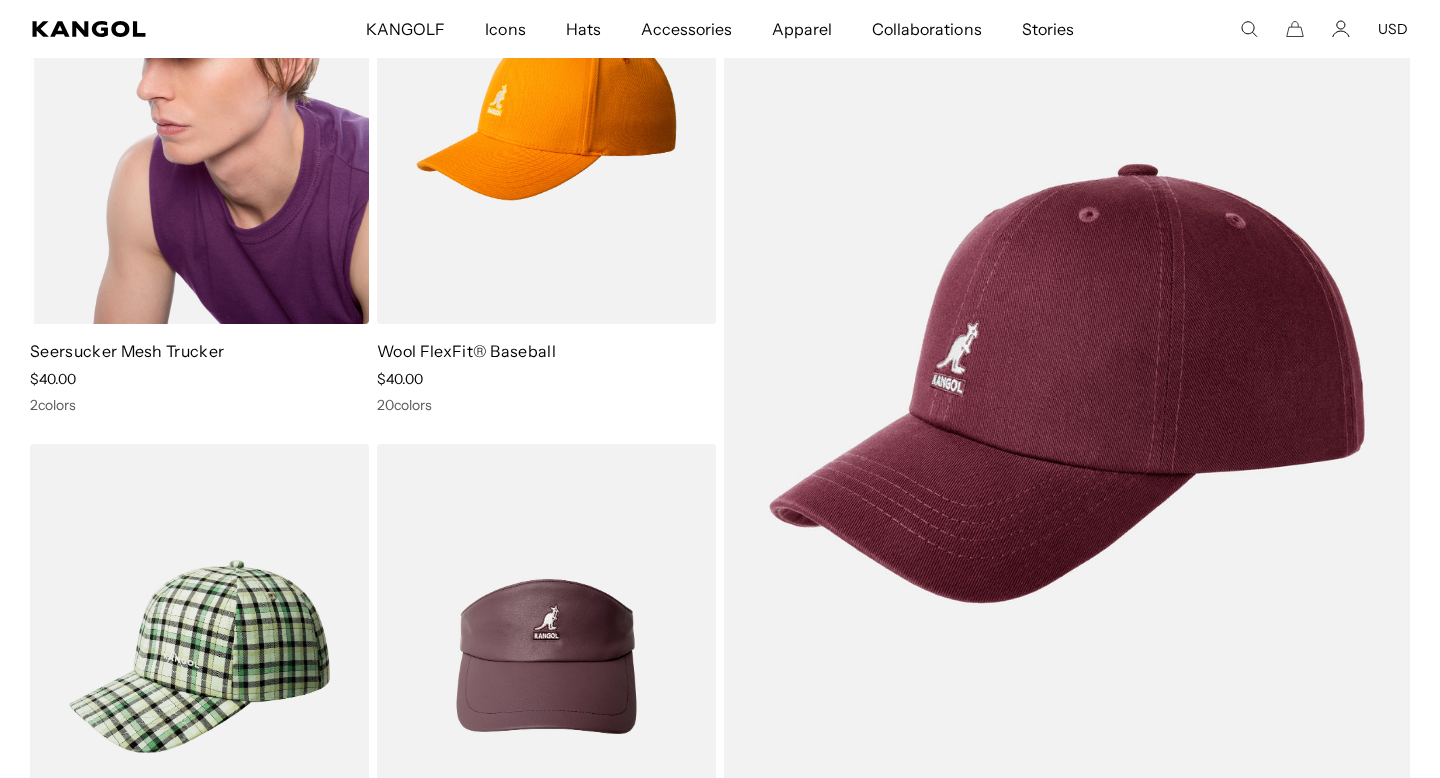click at bounding box center (199, 111) 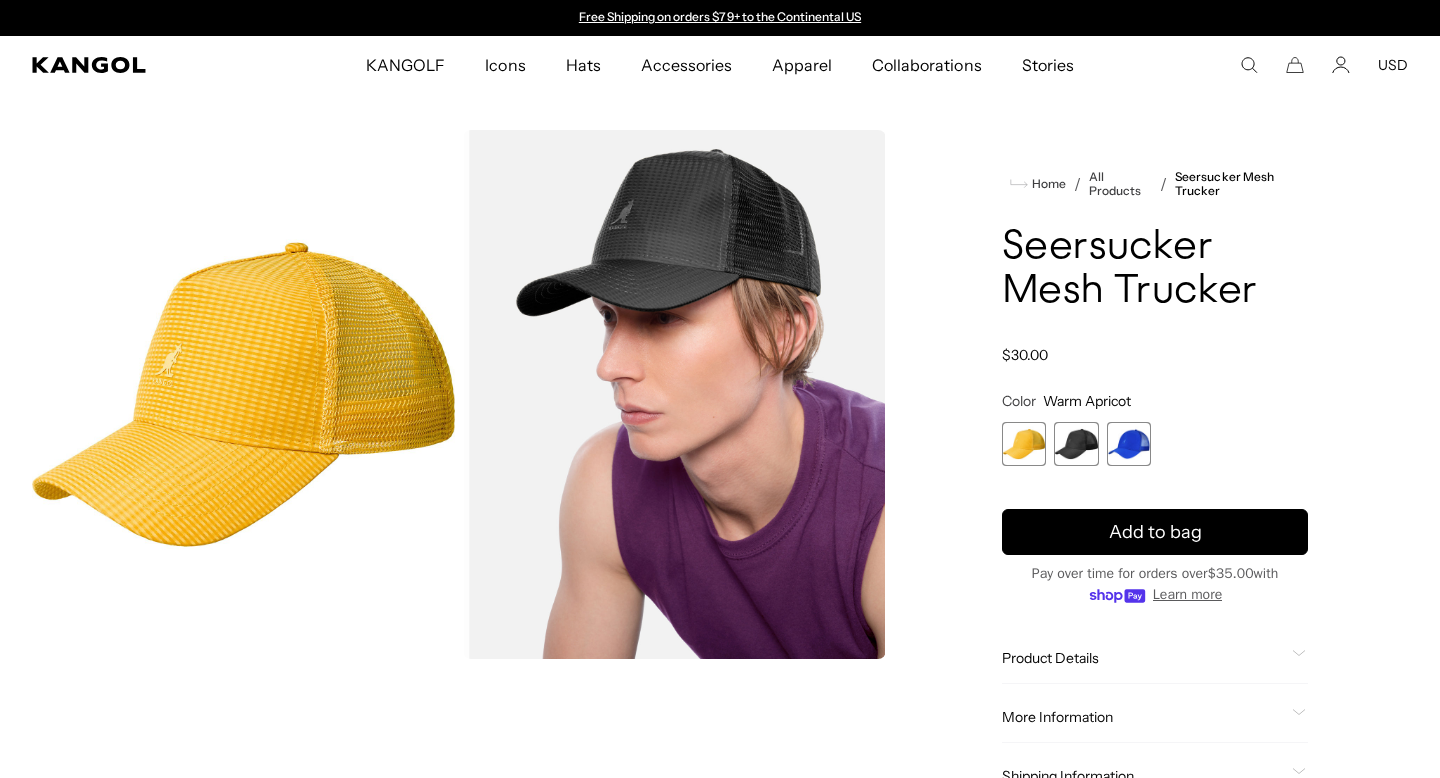 scroll, scrollTop: 0, scrollLeft: 0, axis: both 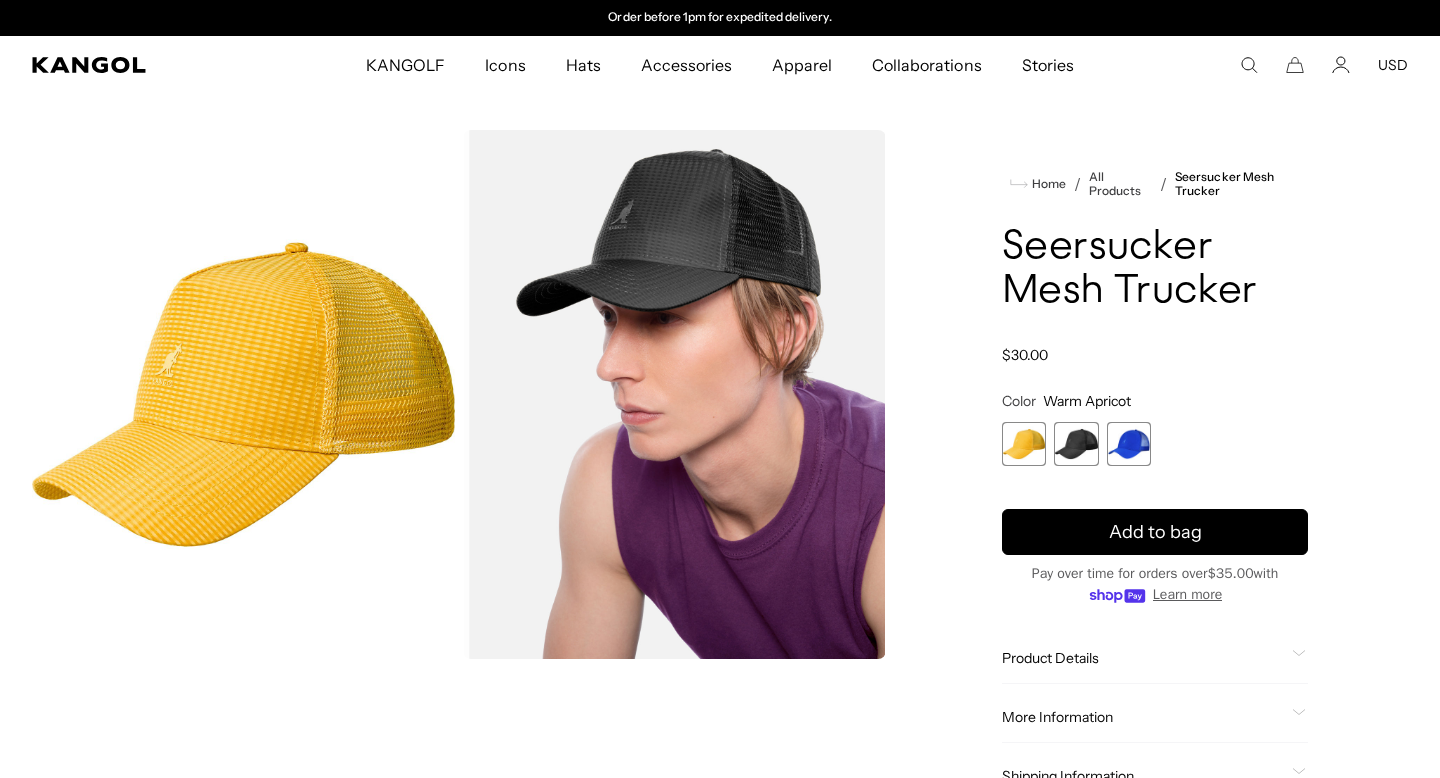 click at bounding box center [1076, 444] 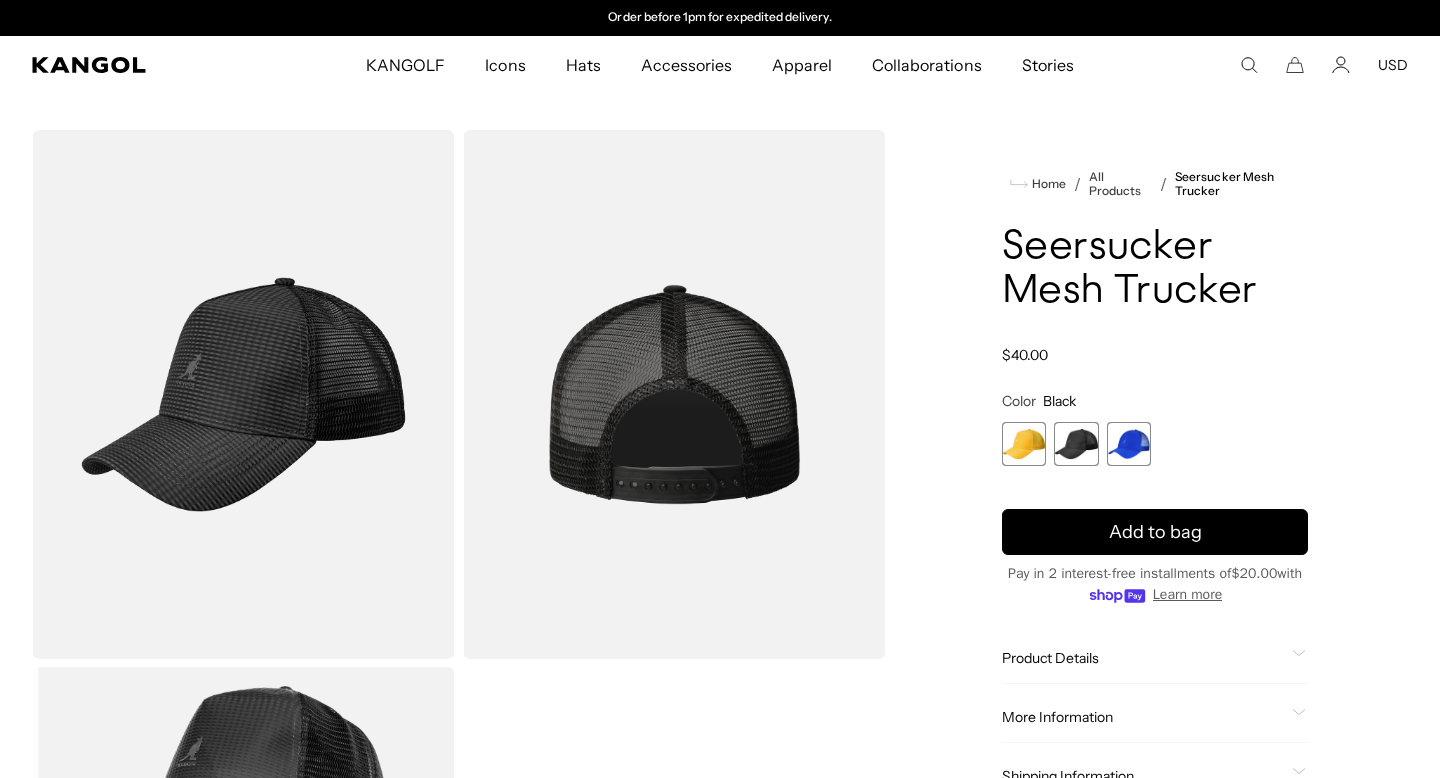click at bounding box center (1129, 444) 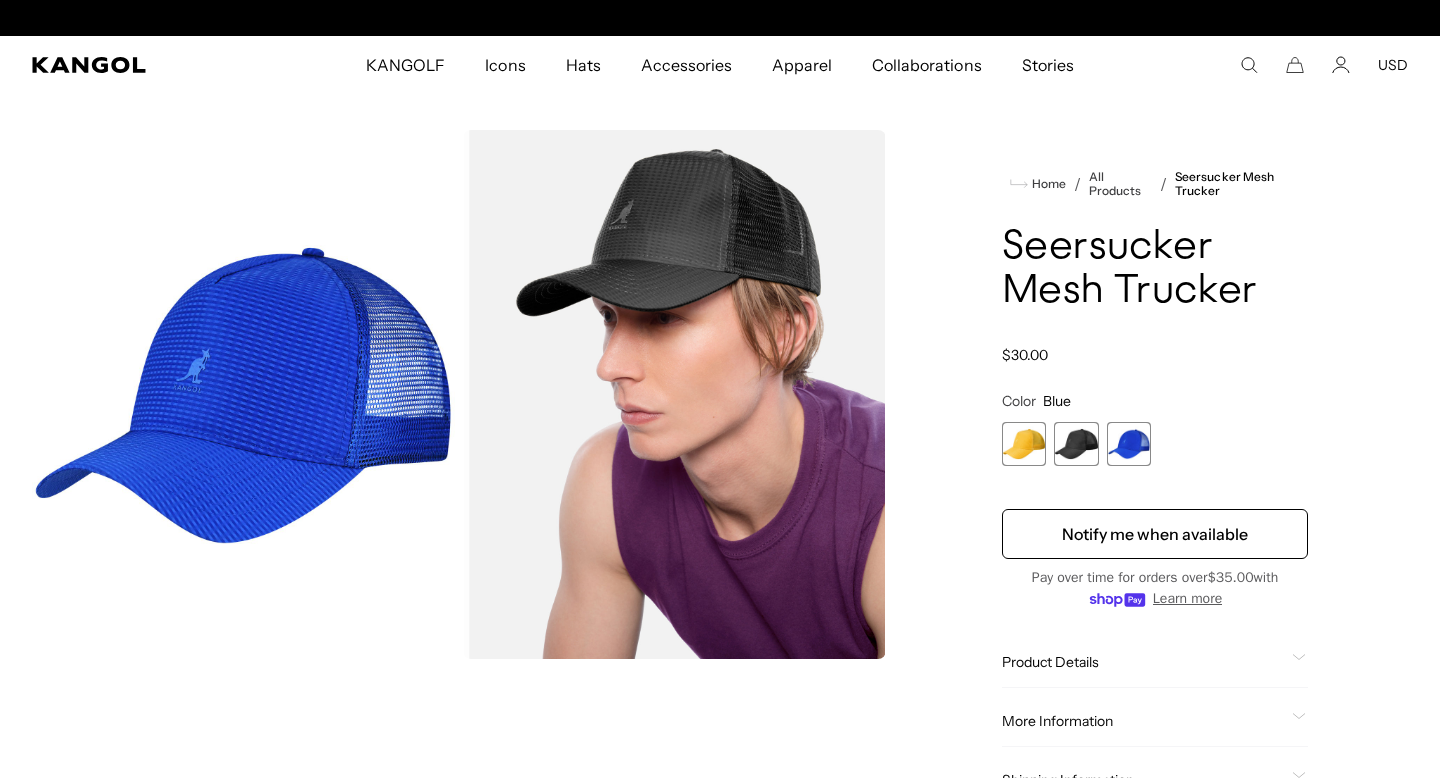 scroll, scrollTop: 0, scrollLeft: 0, axis: both 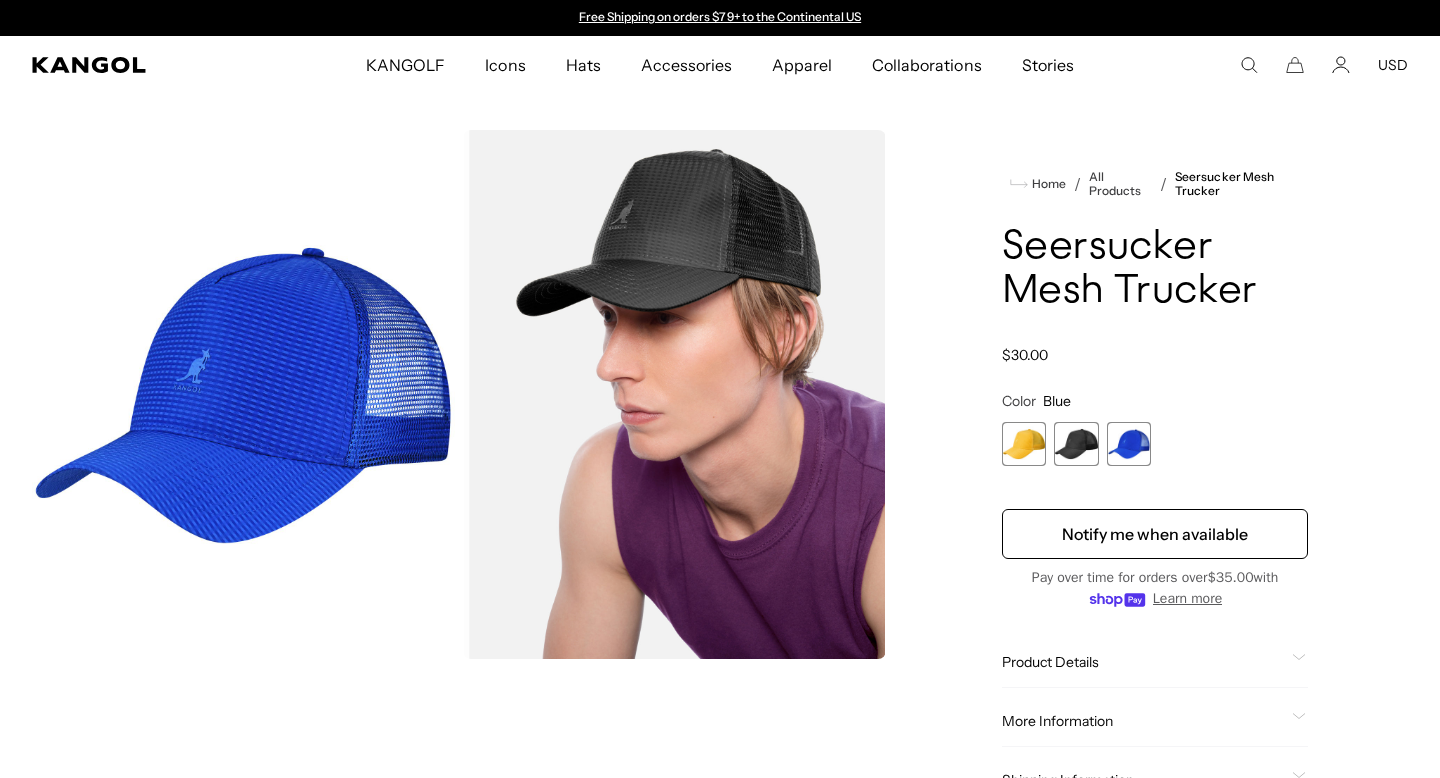 click at bounding box center (1024, 444) 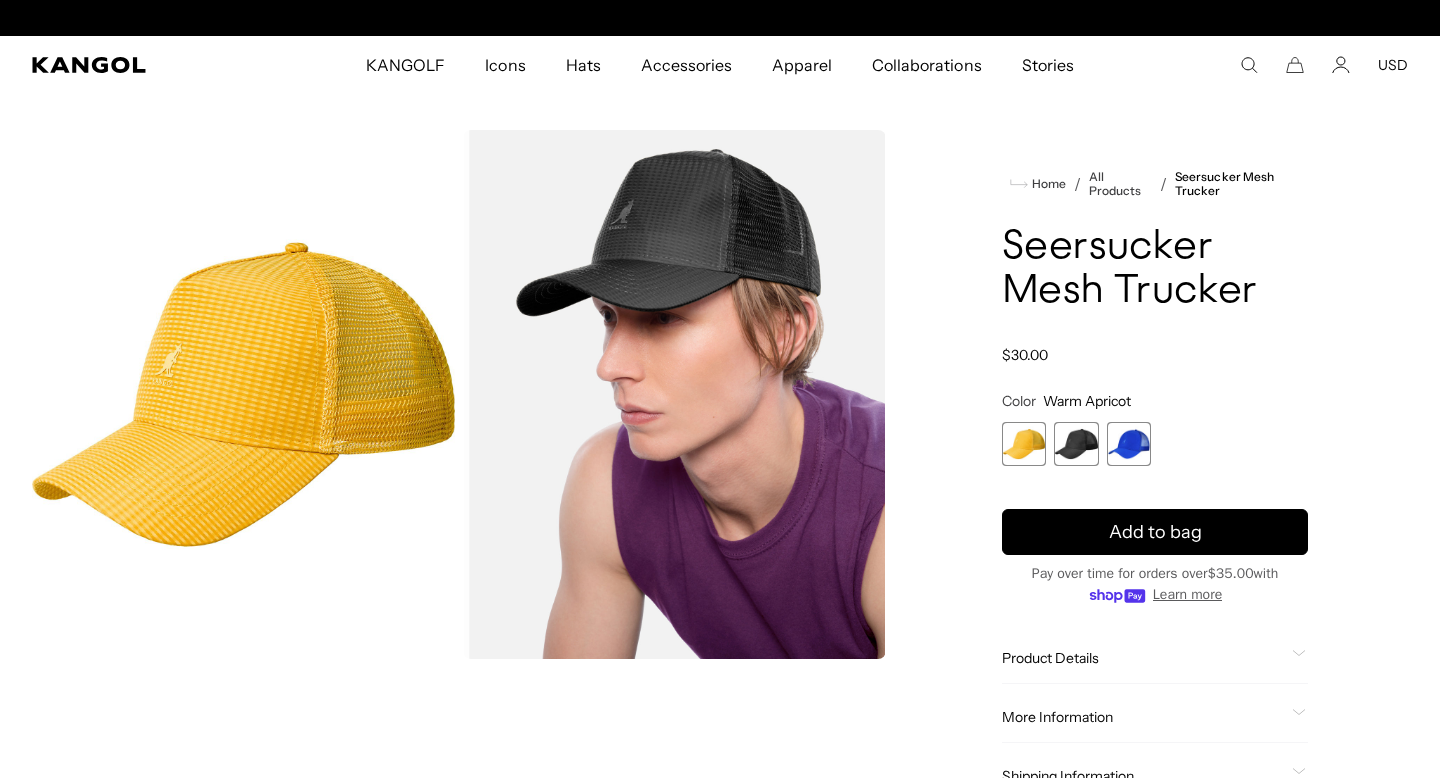 scroll, scrollTop: 0, scrollLeft: 412, axis: horizontal 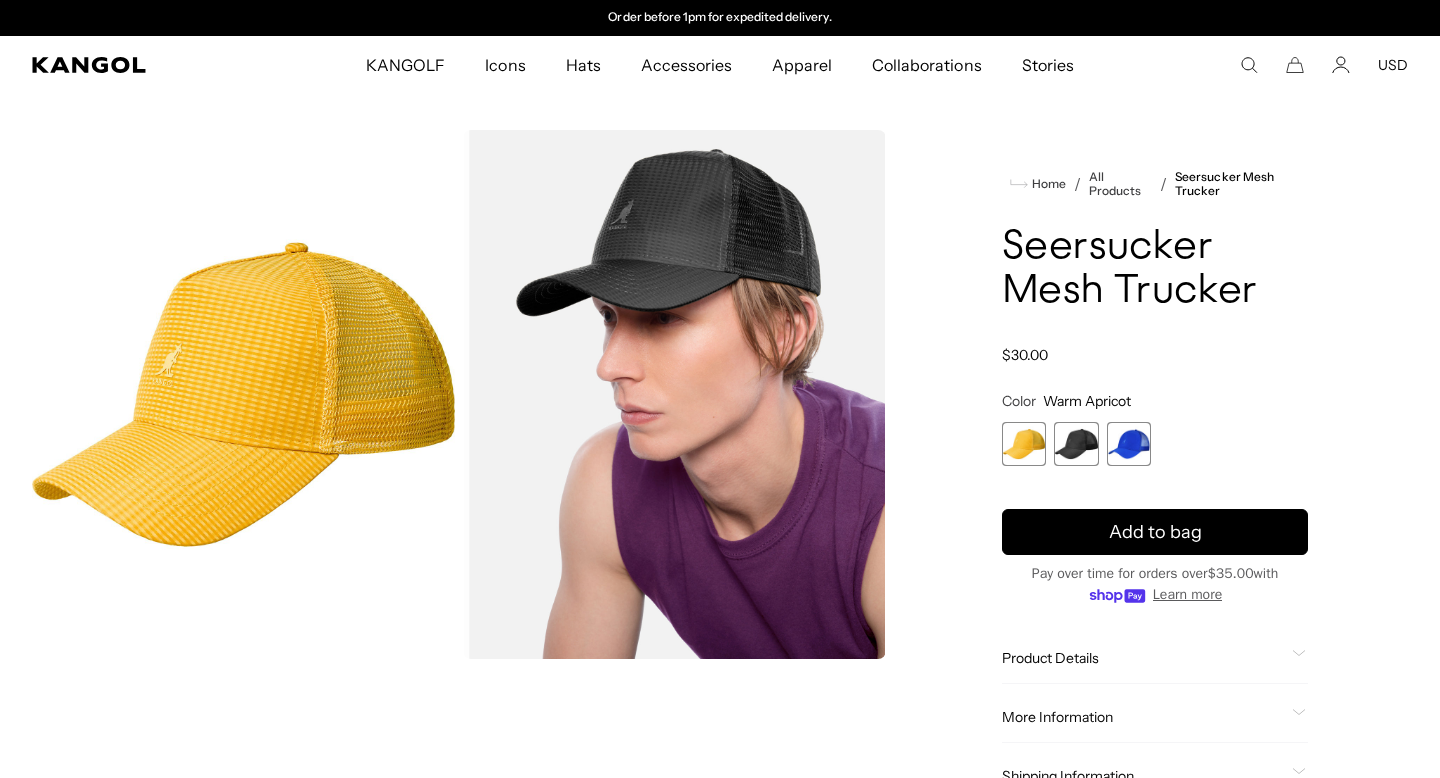 click at bounding box center (1076, 444) 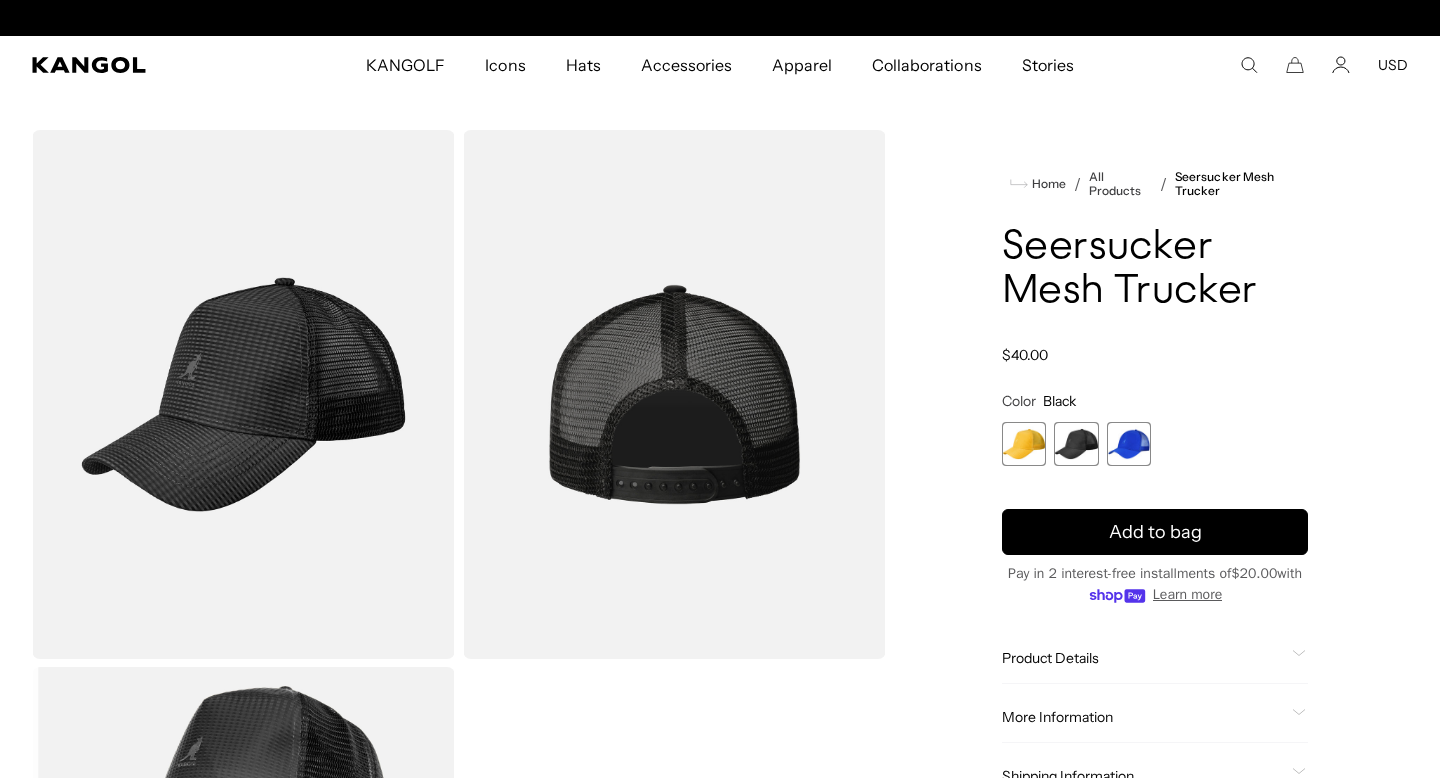 scroll, scrollTop: 0, scrollLeft: 0, axis: both 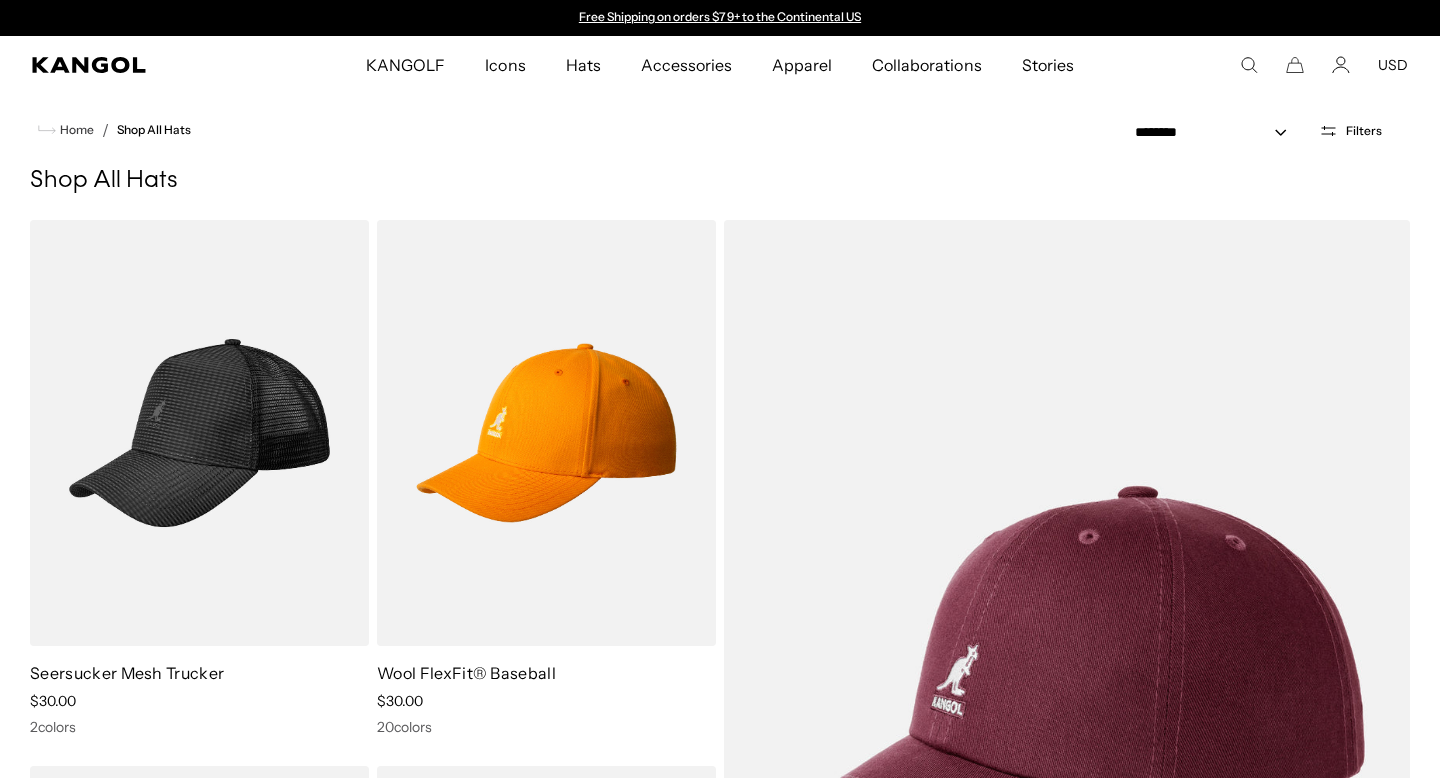 select on "*****" 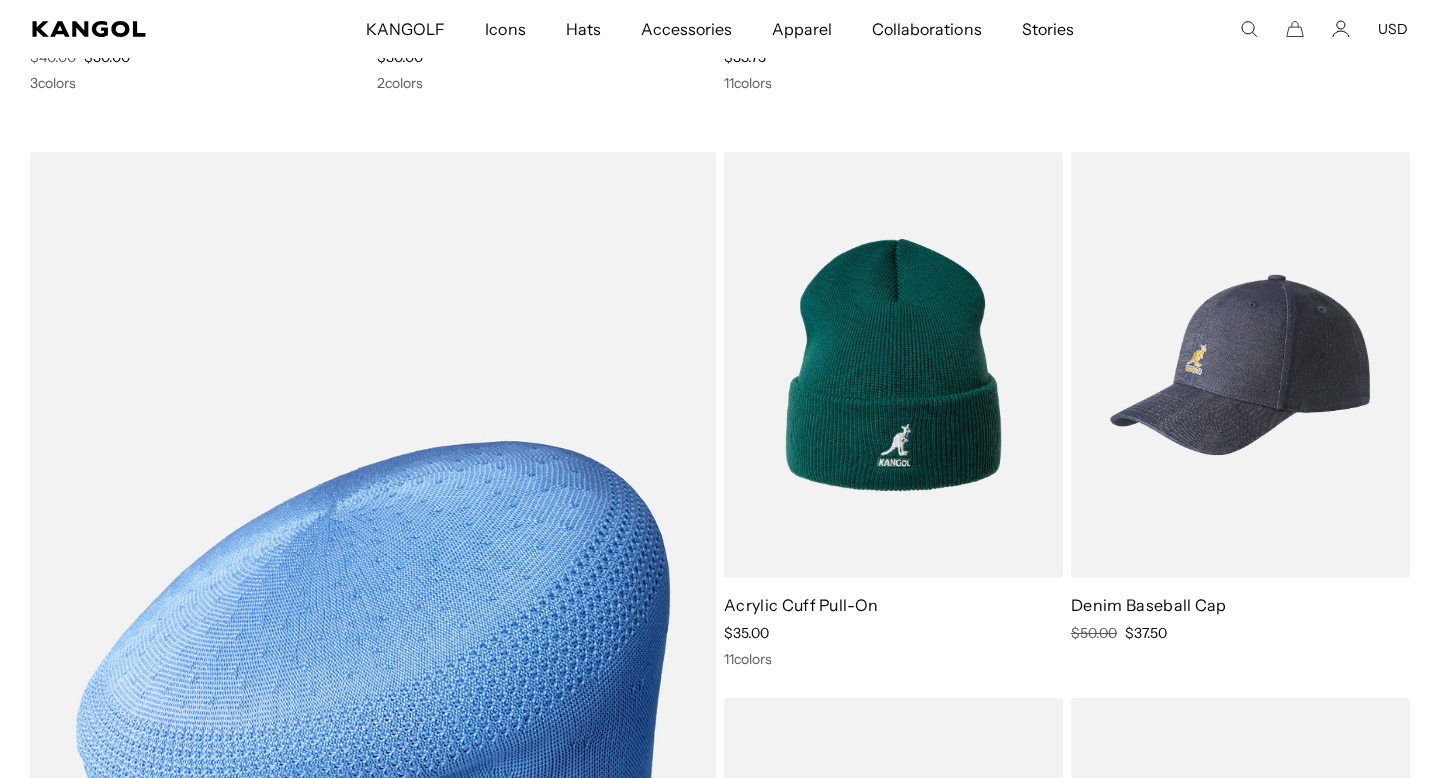scroll, scrollTop: 1215, scrollLeft: 0, axis: vertical 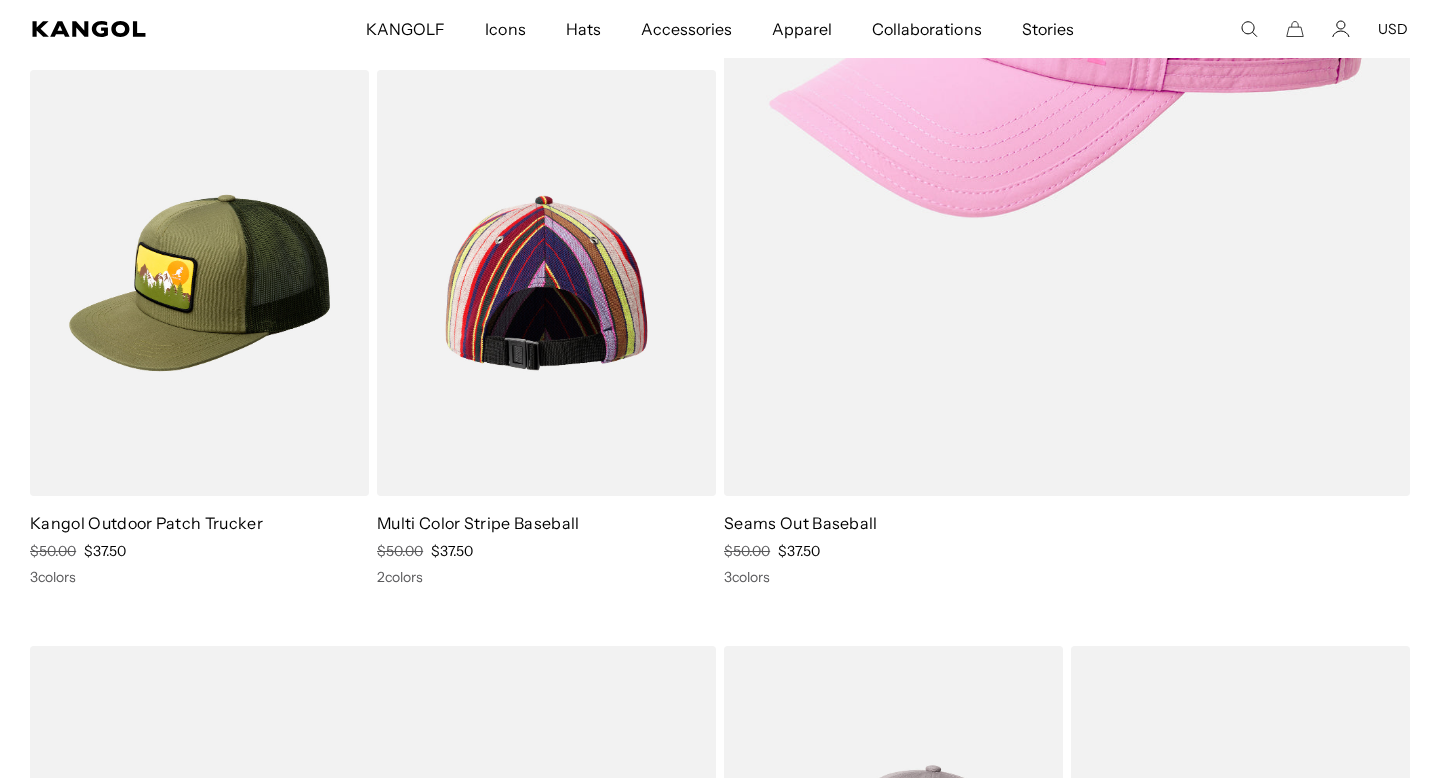 click at bounding box center [546, 283] 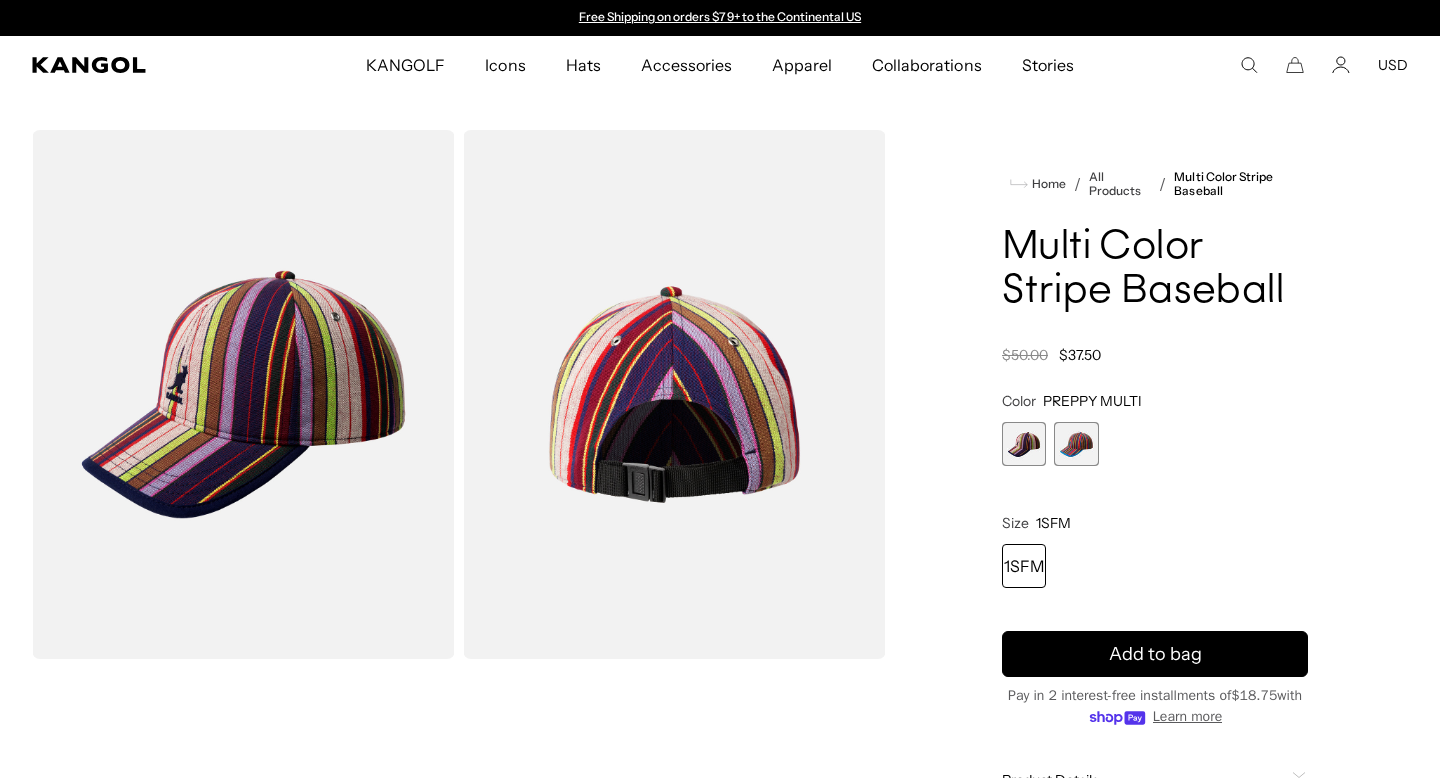 scroll, scrollTop: 0, scrollLeft: 0, axis: both 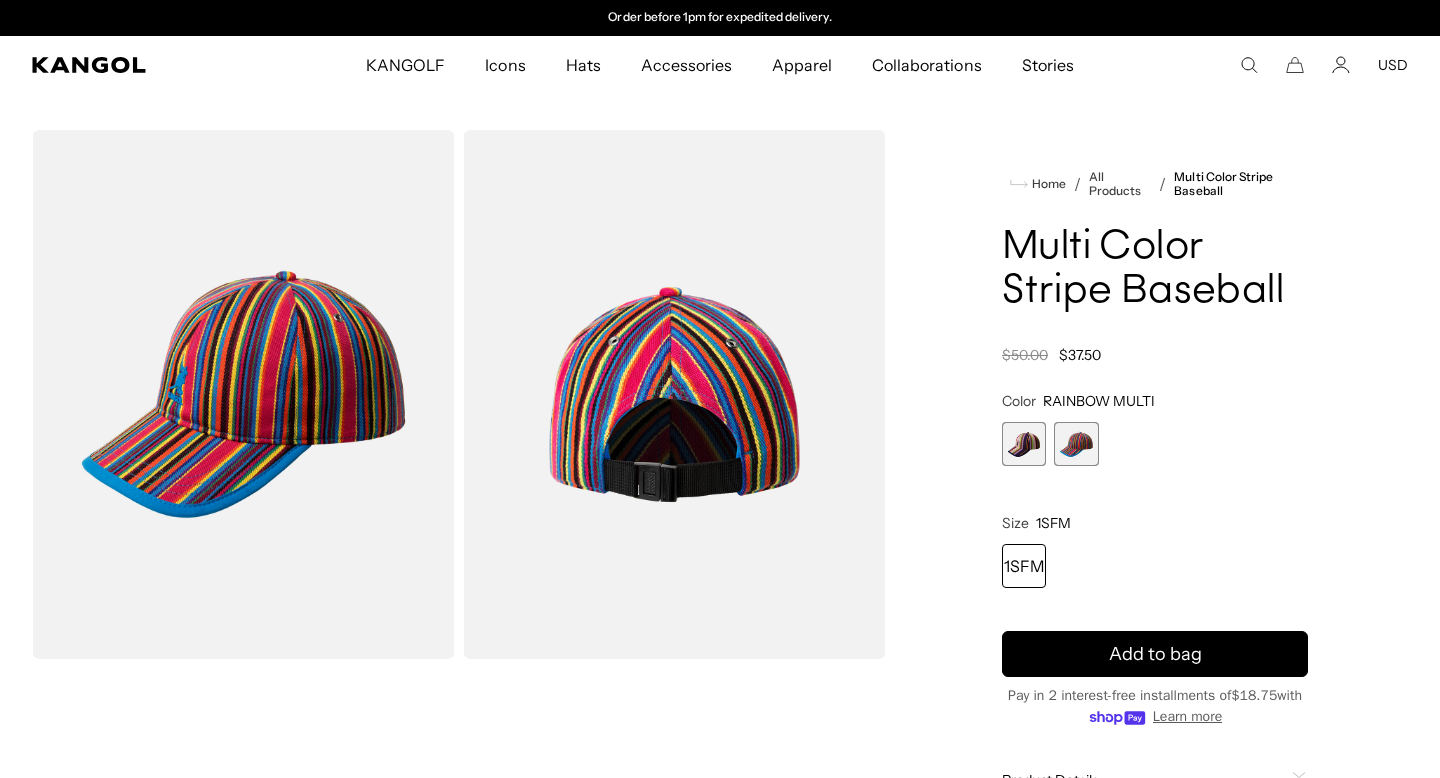 click at bounding box center [1024, 444] 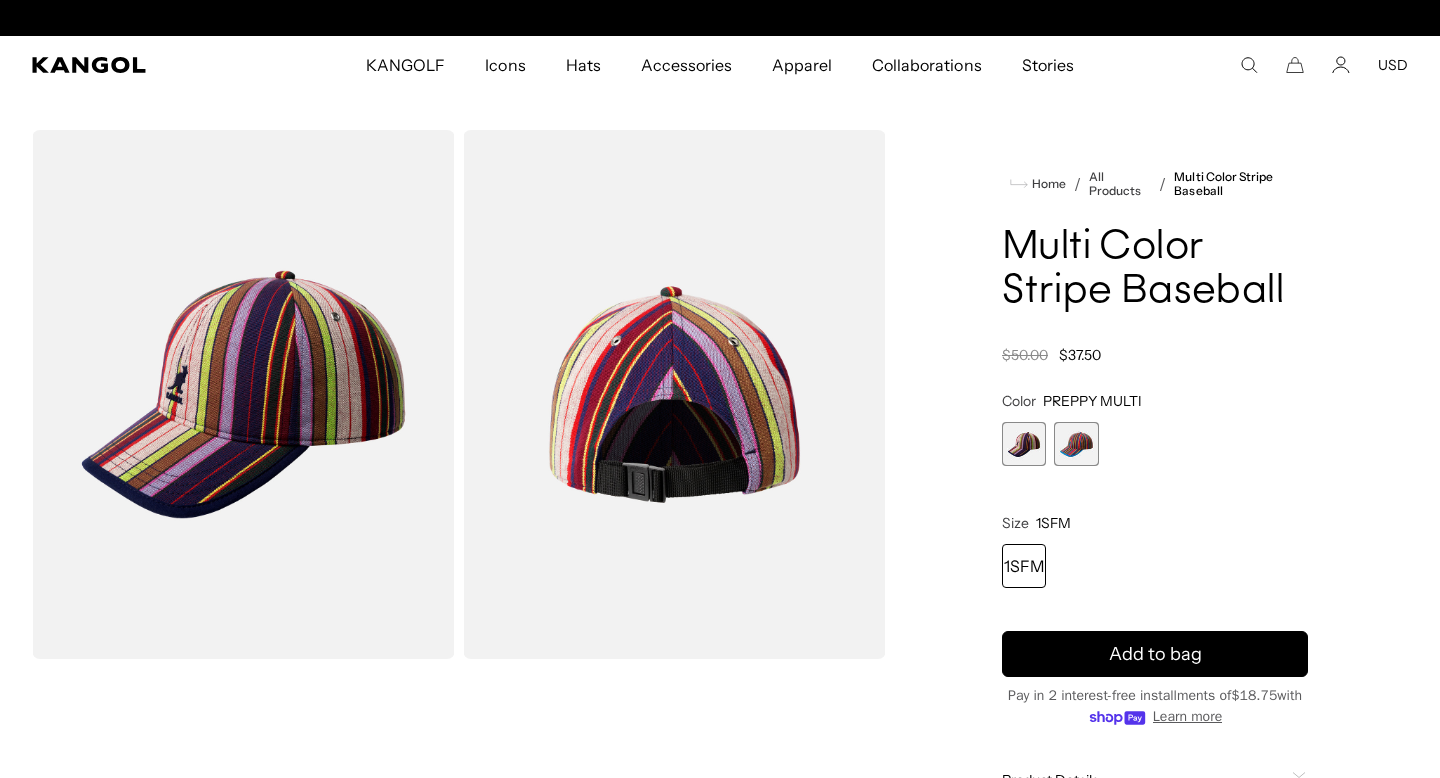 scroll, scrollTop: 0, scrollLeft: 0, axis: both 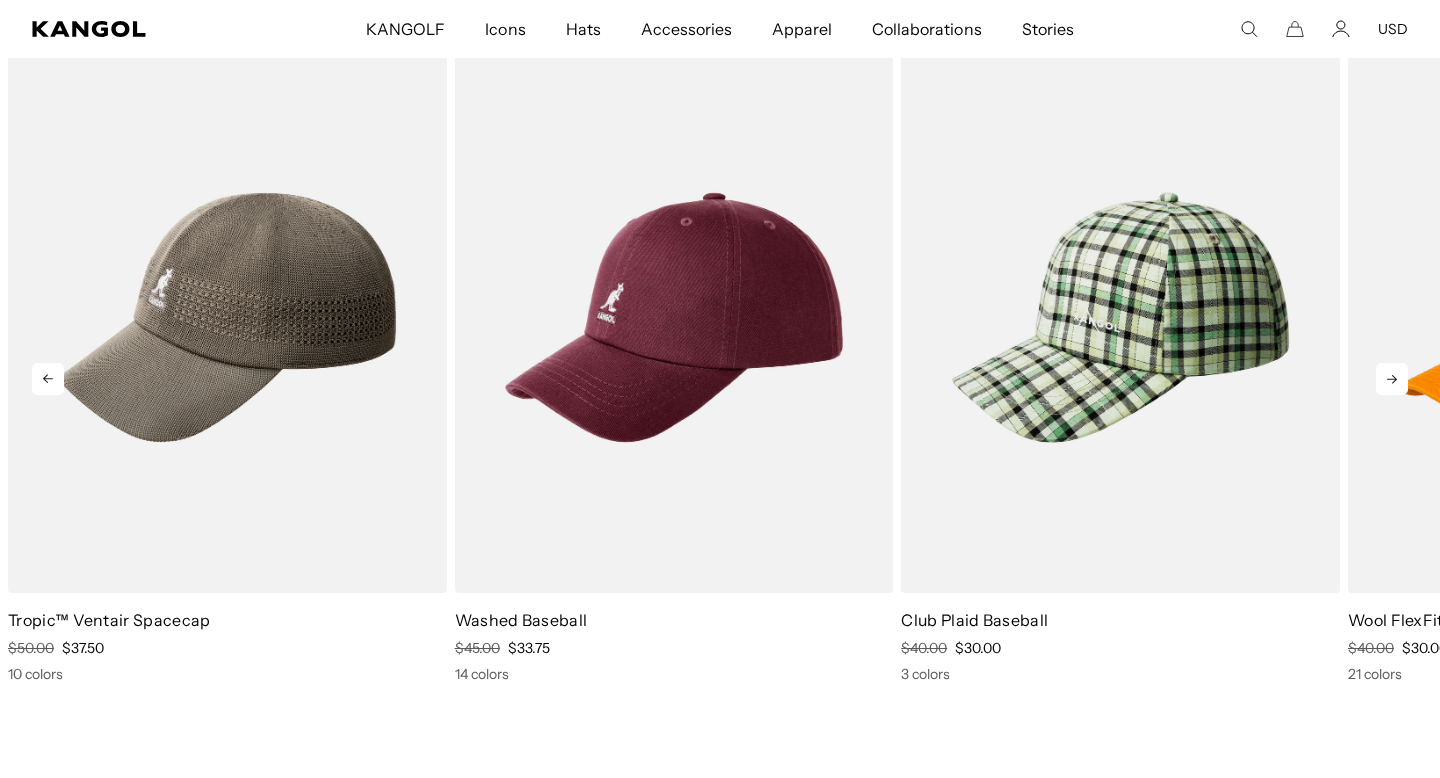 click 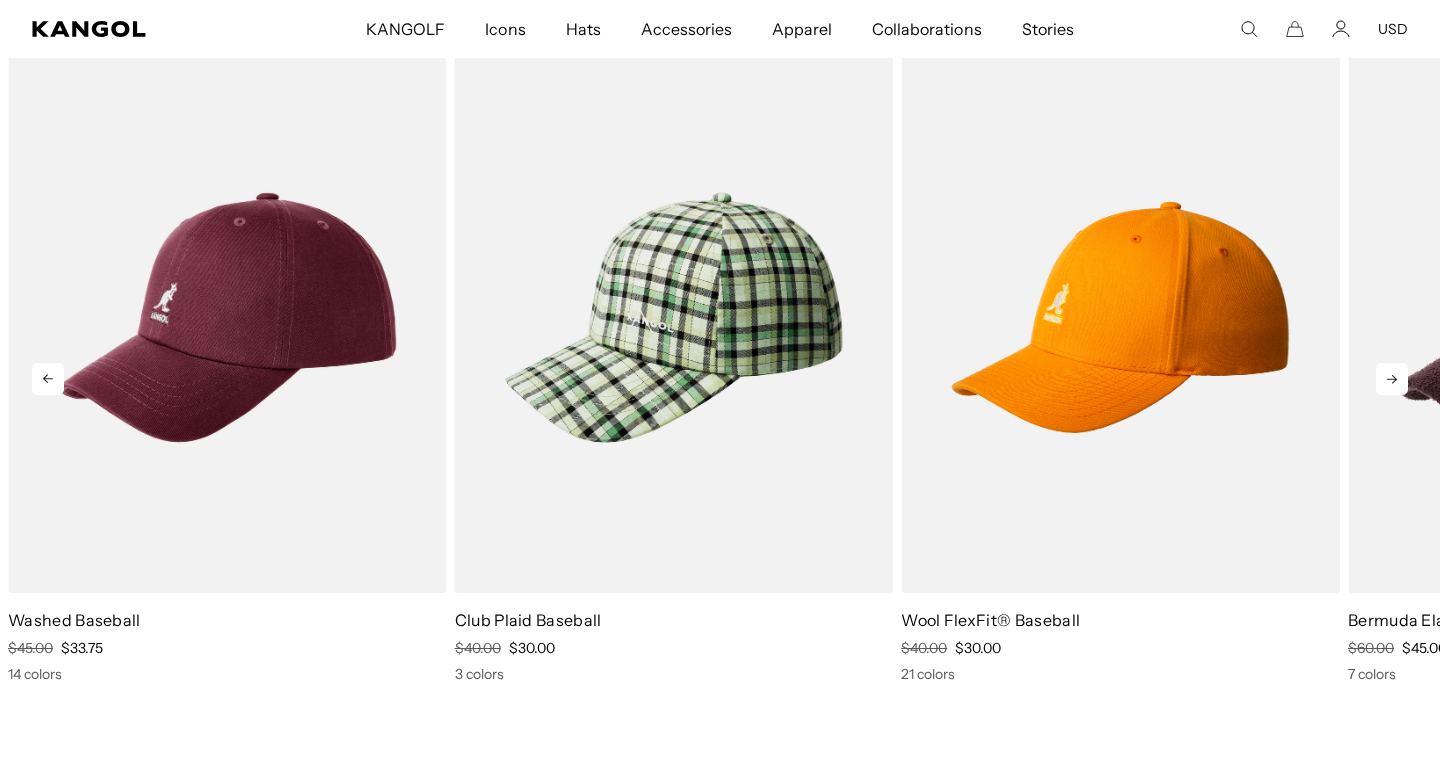 click 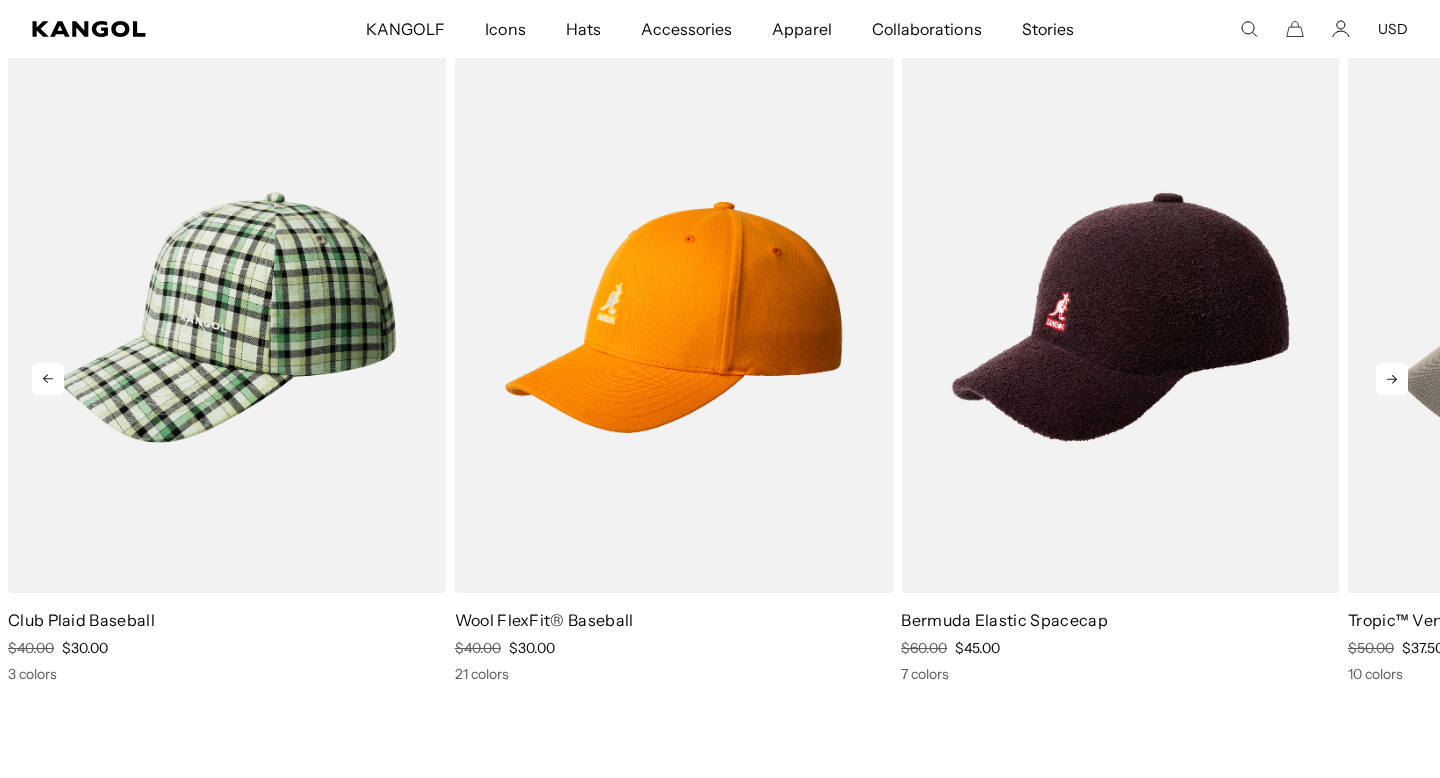 click 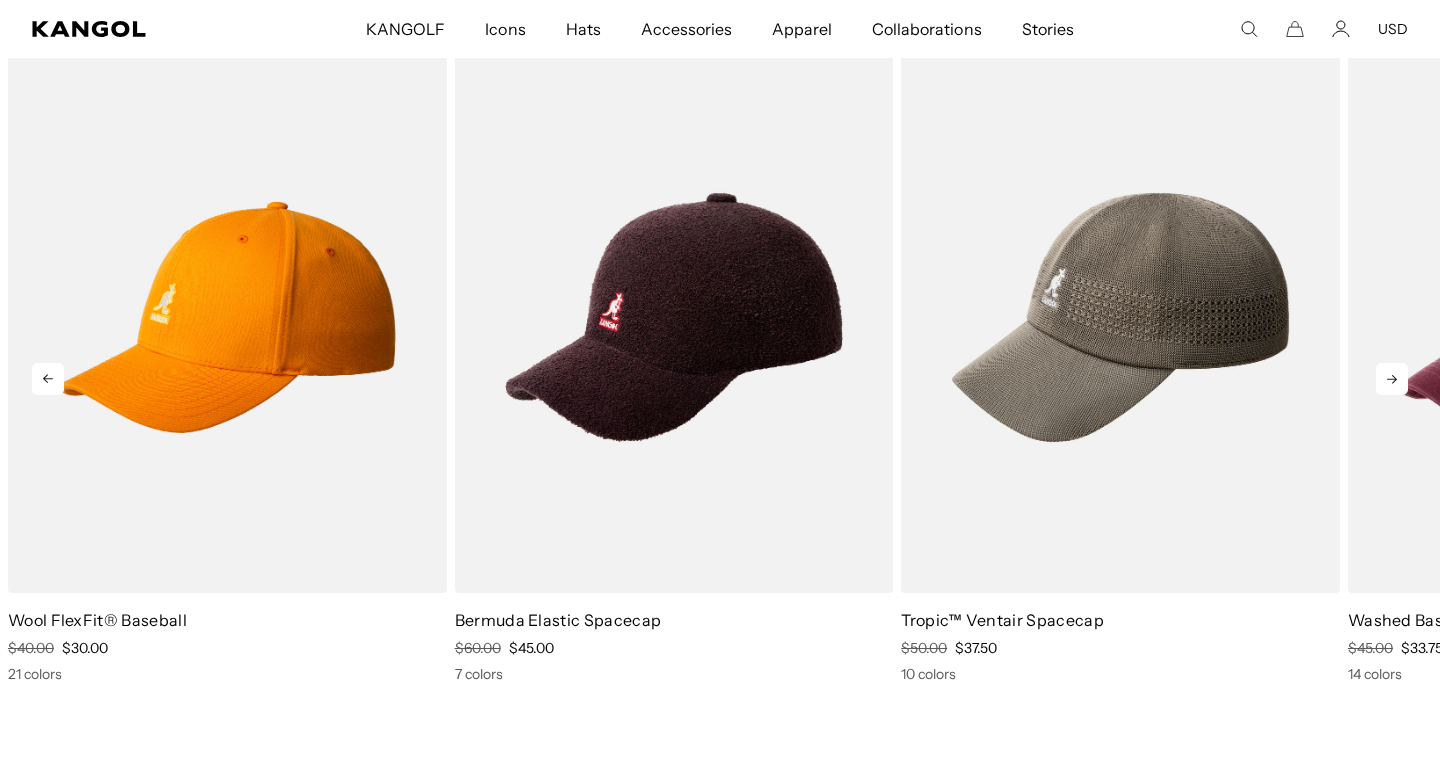 click 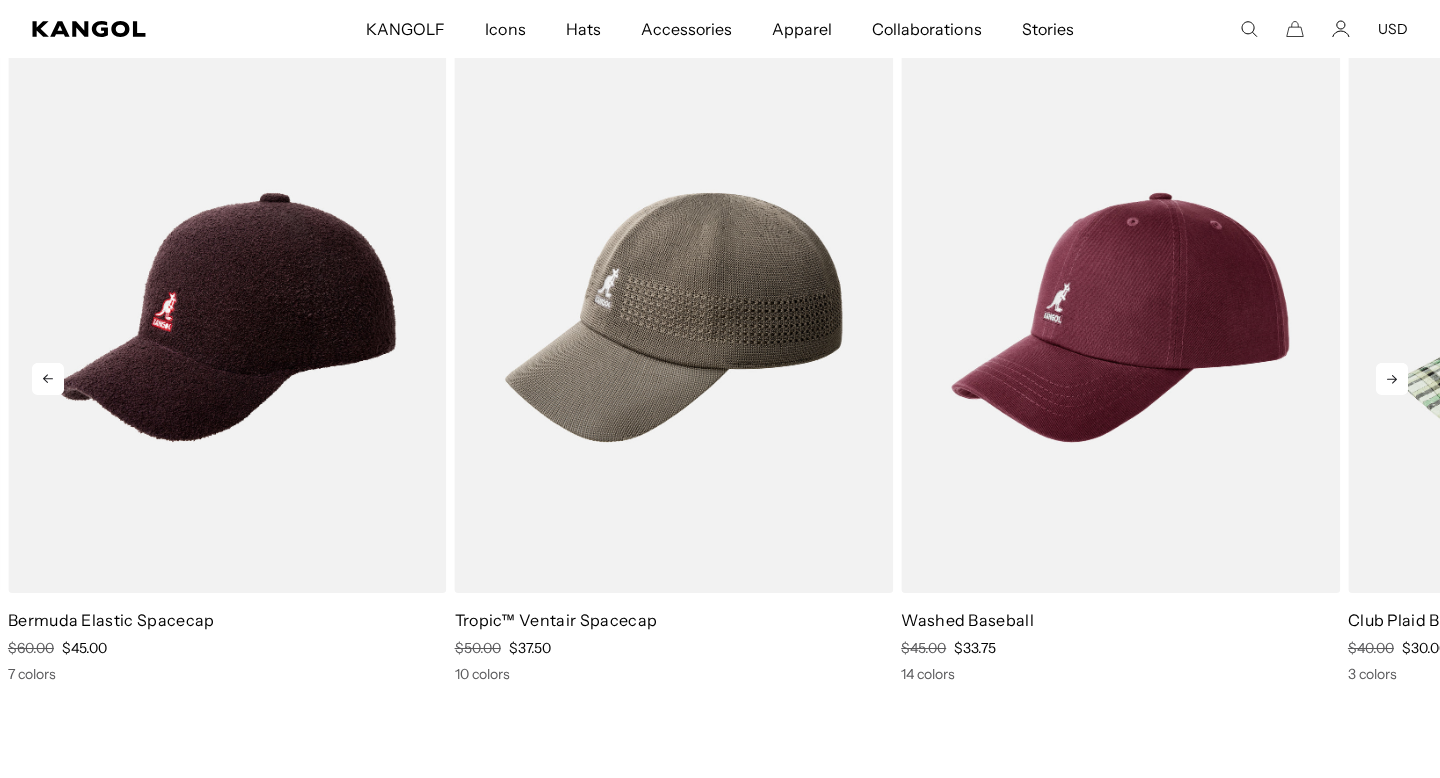 click 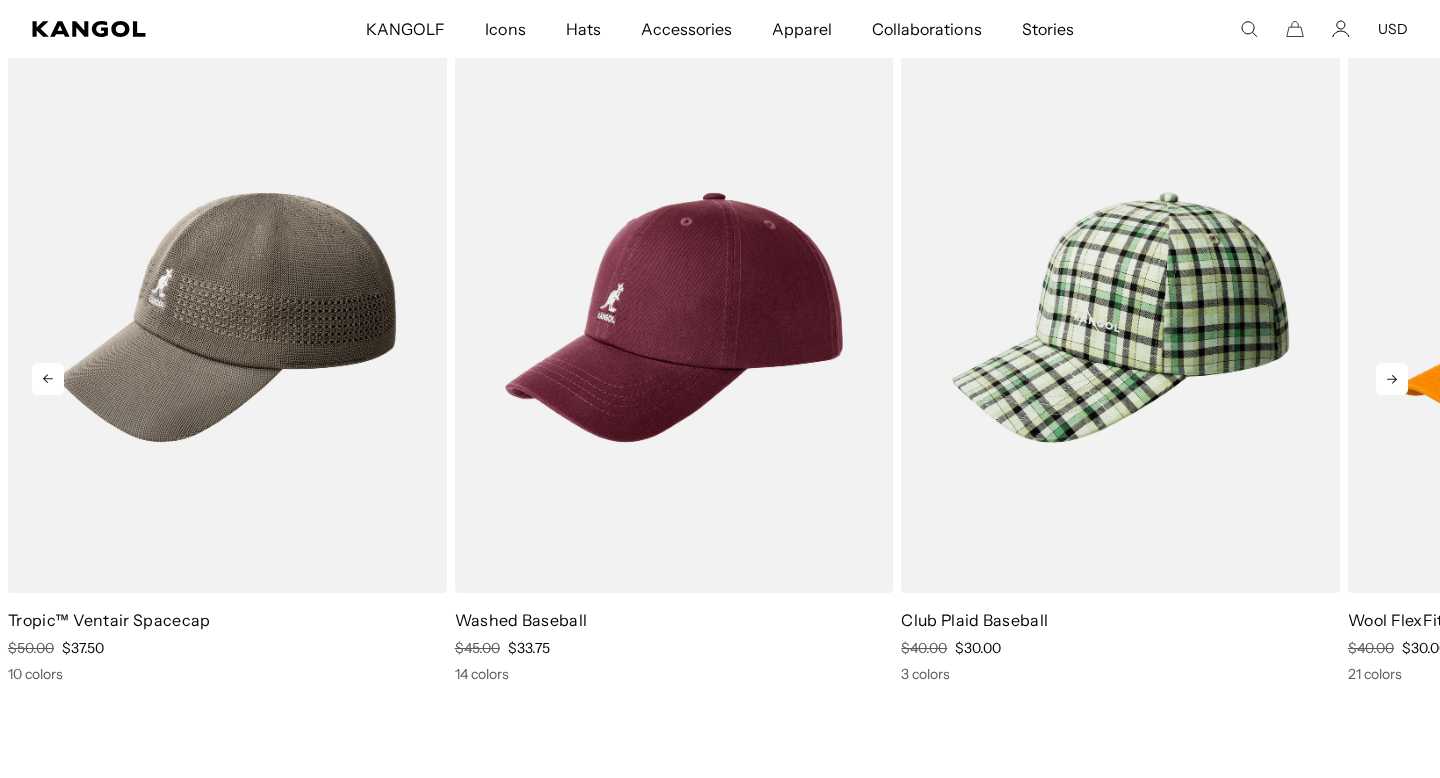 click 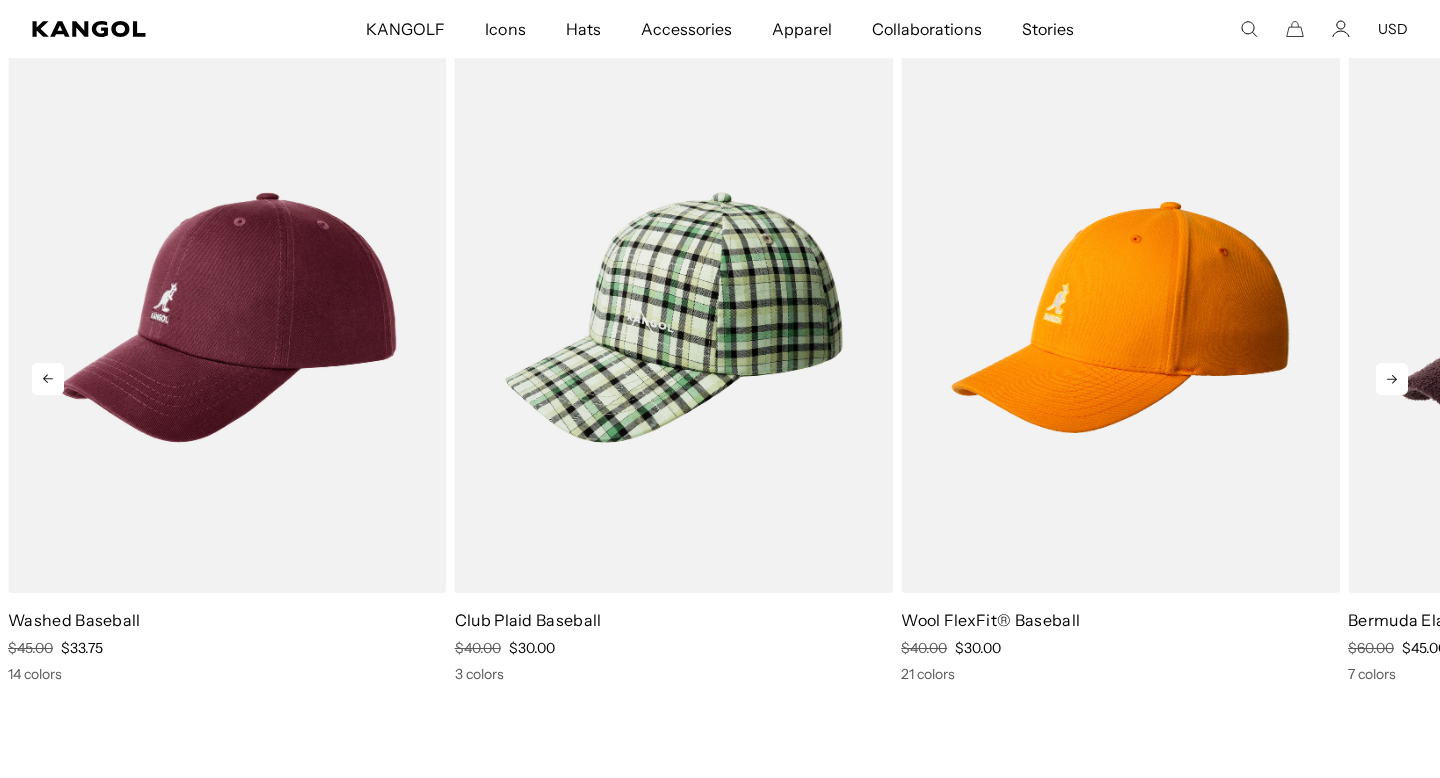 click 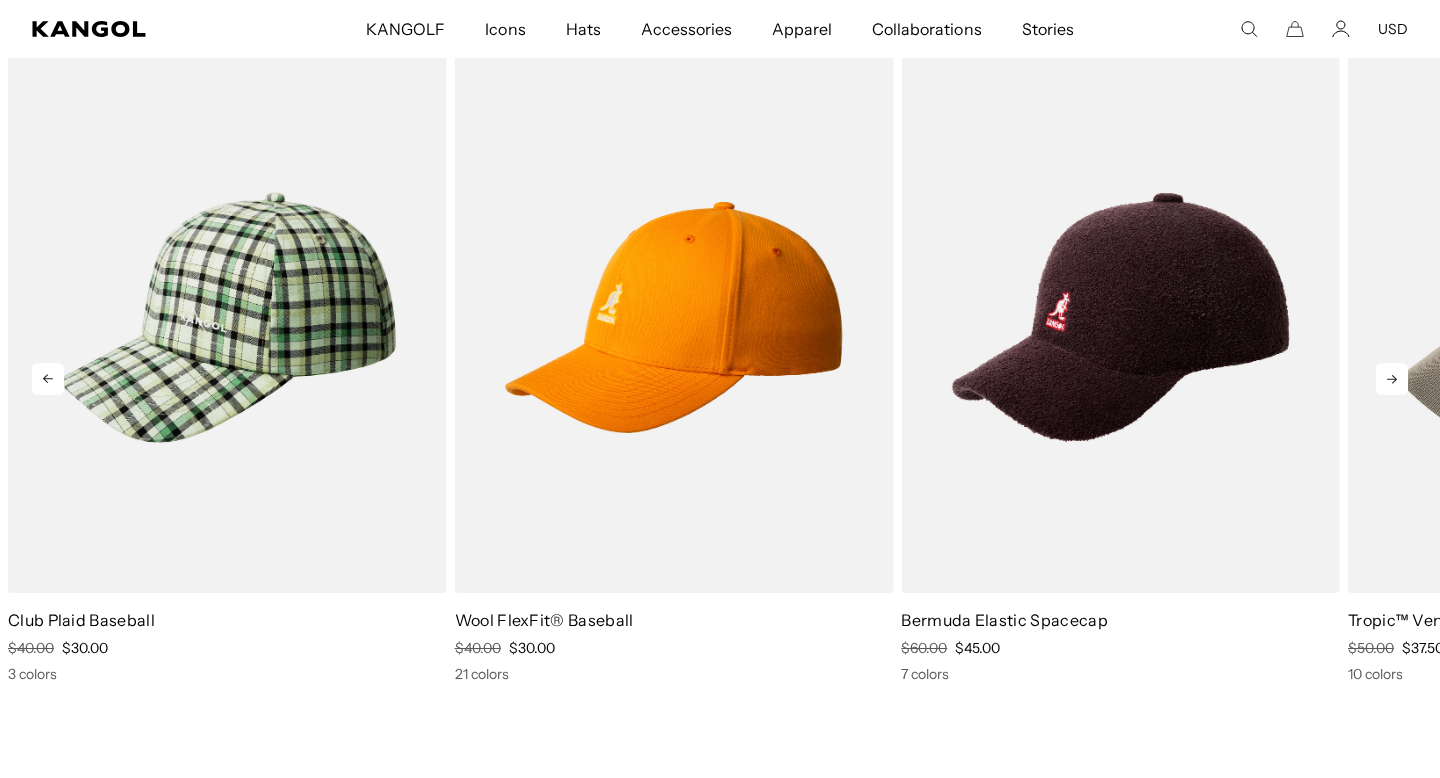 scroll, scrollTop: 0, scrollLeft: 412, axis: horizontal 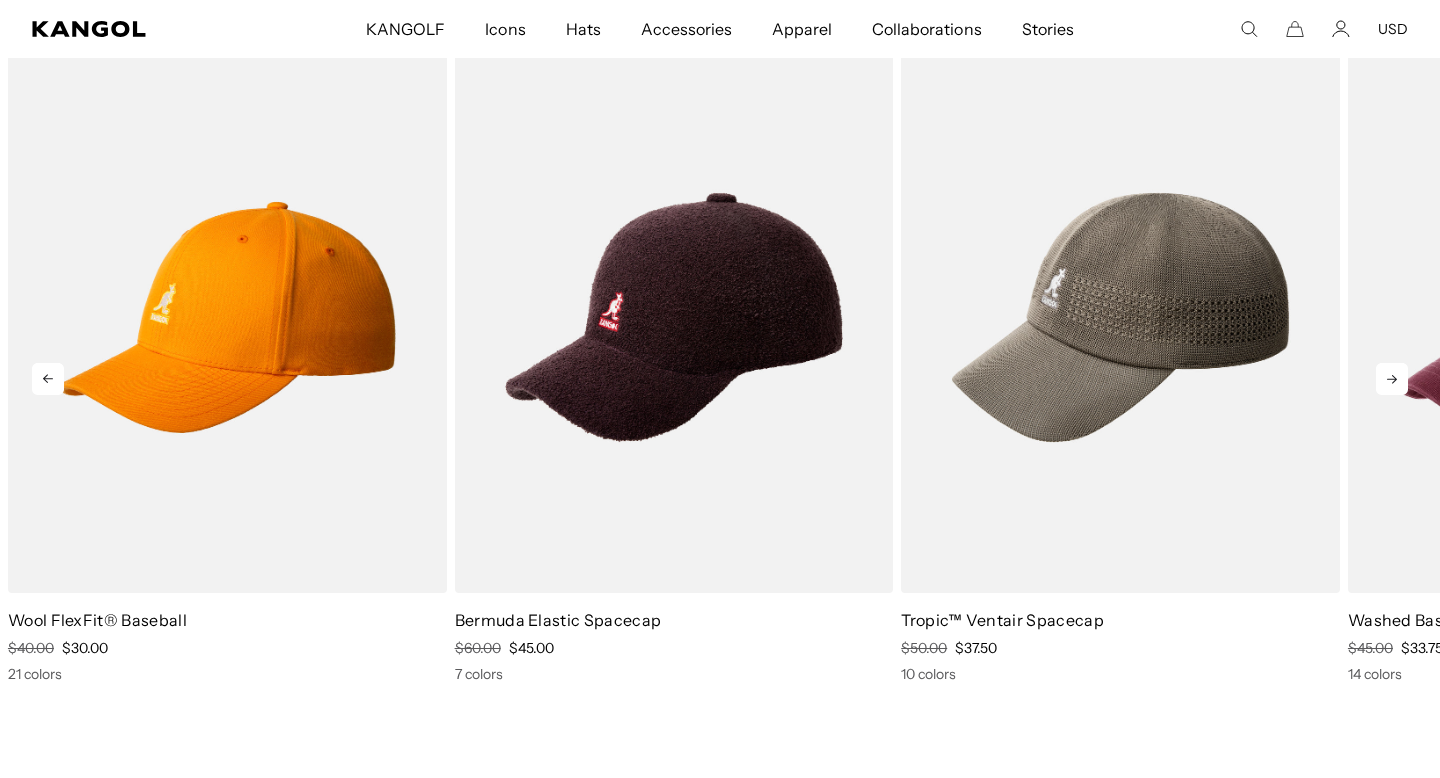 click 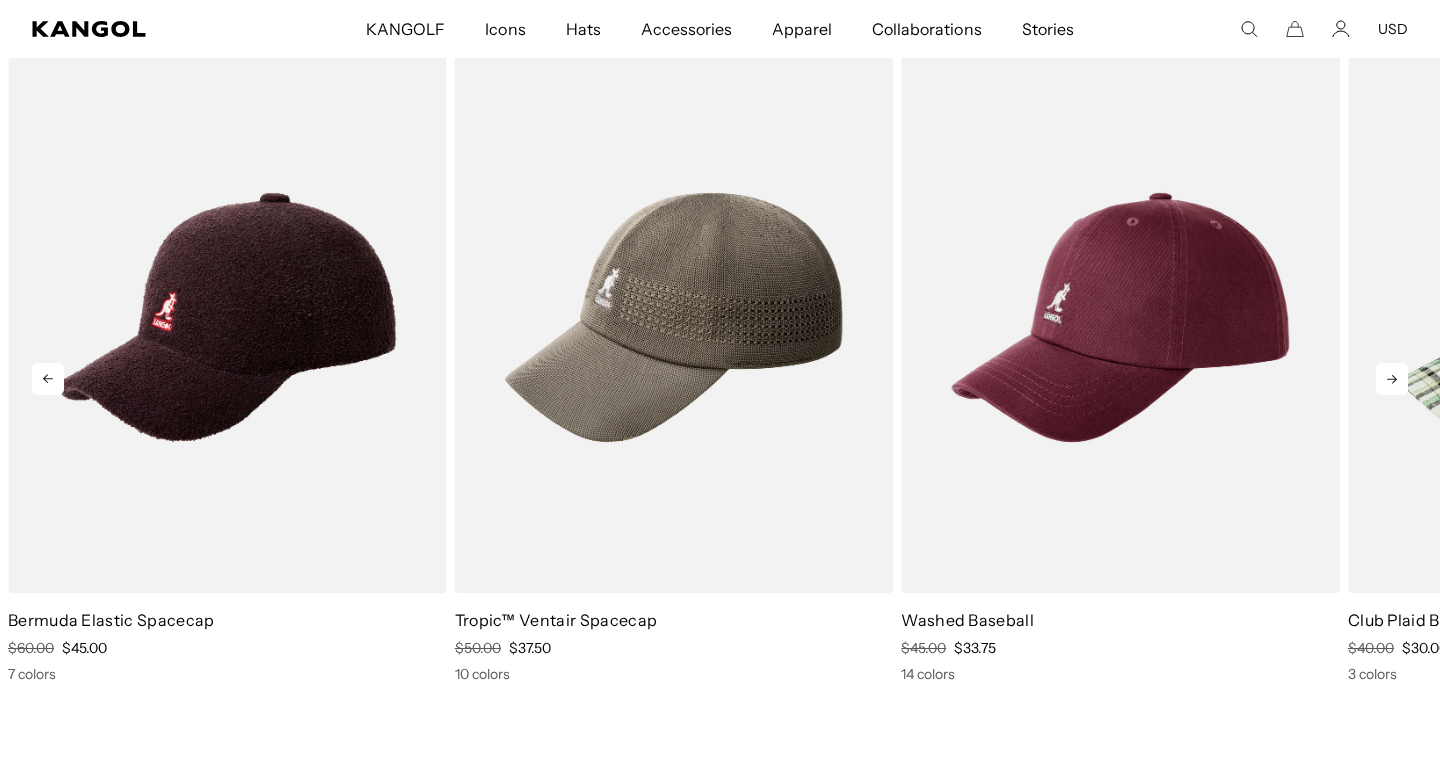 click 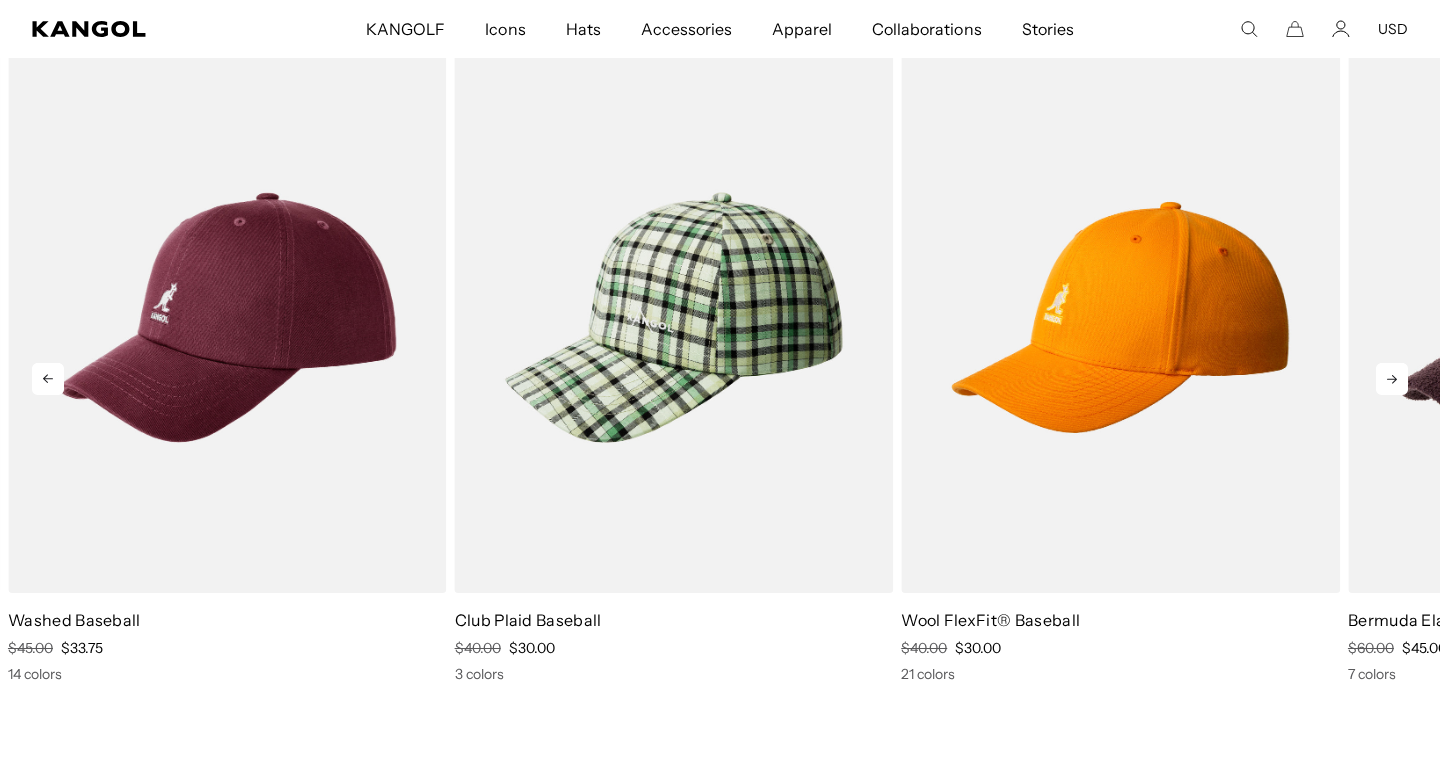 click 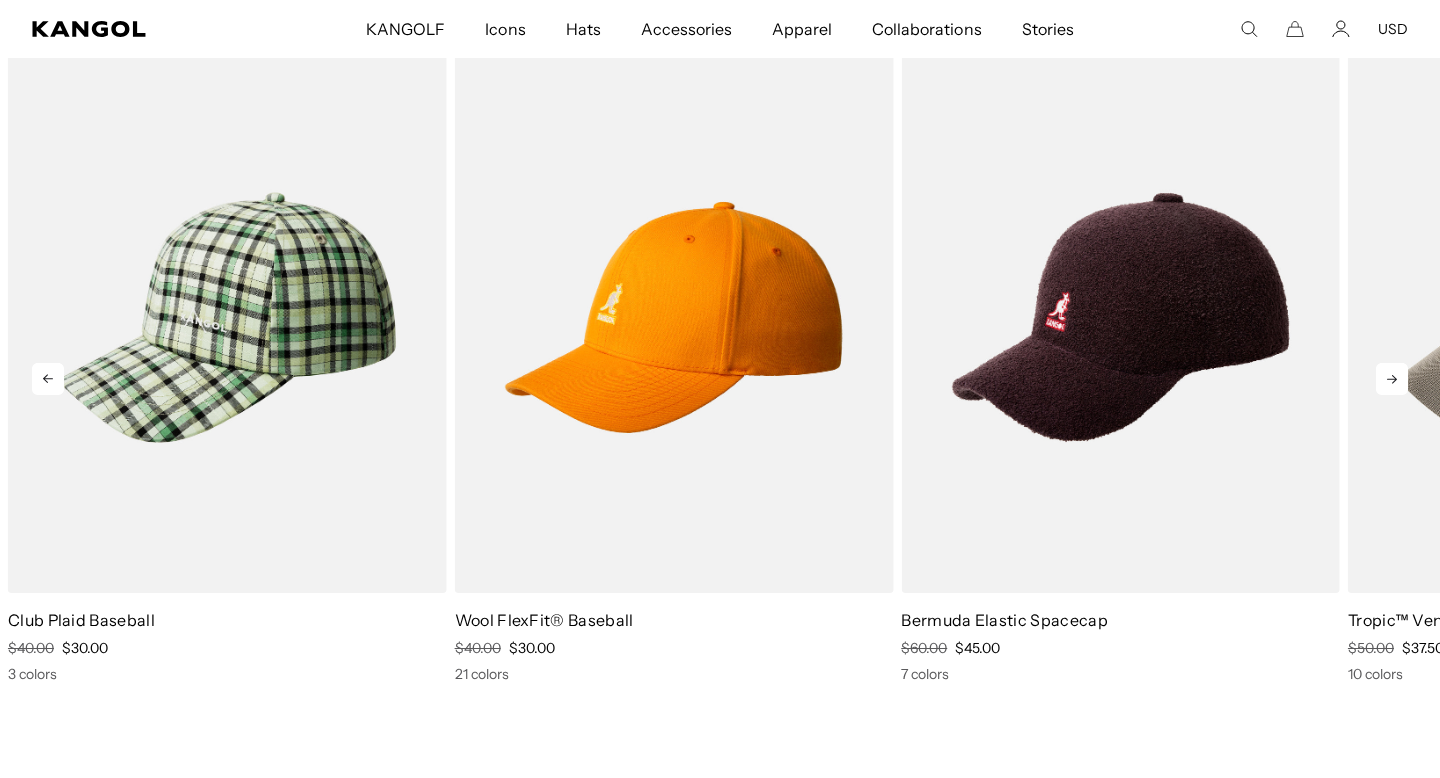 scroll, scrollTop: 0, scrollLeft: 0, axis: both 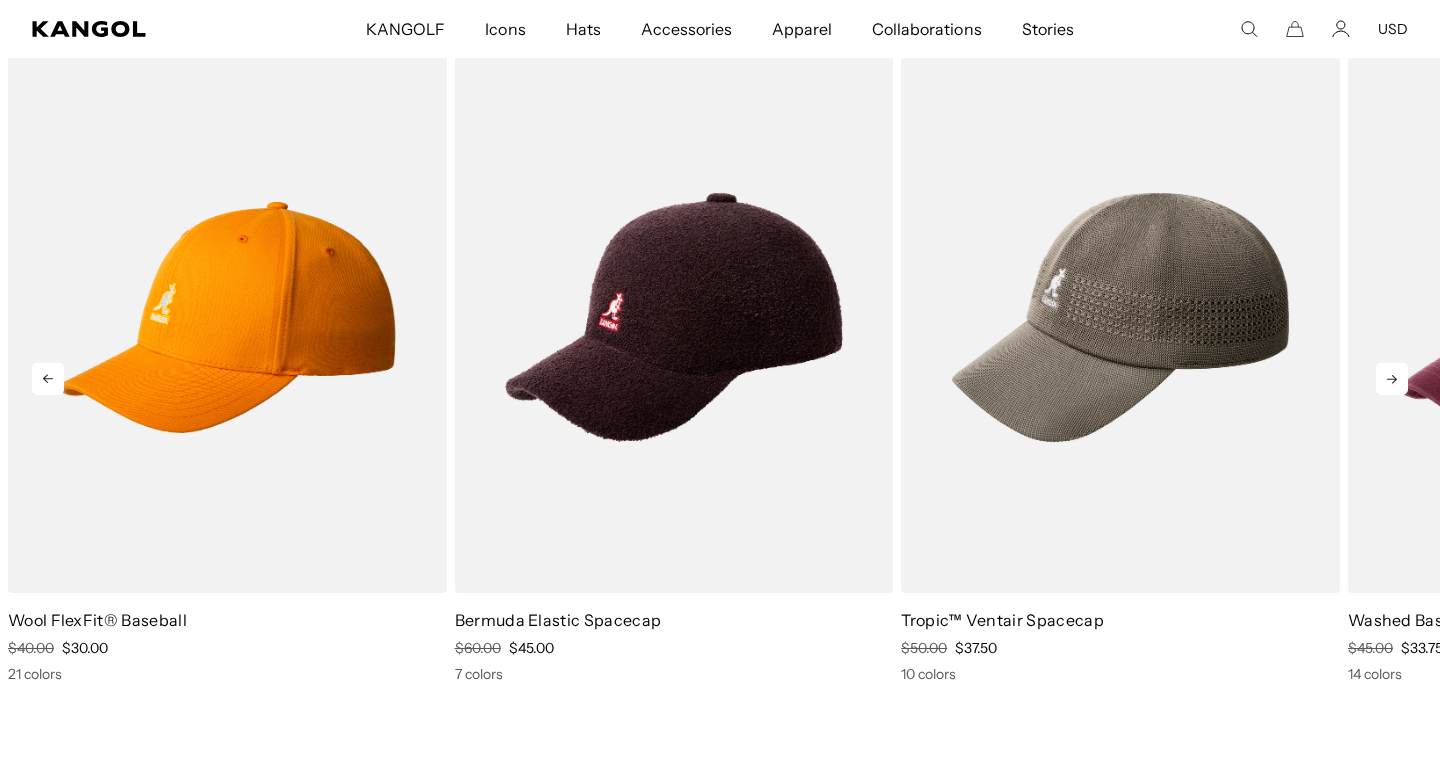 click 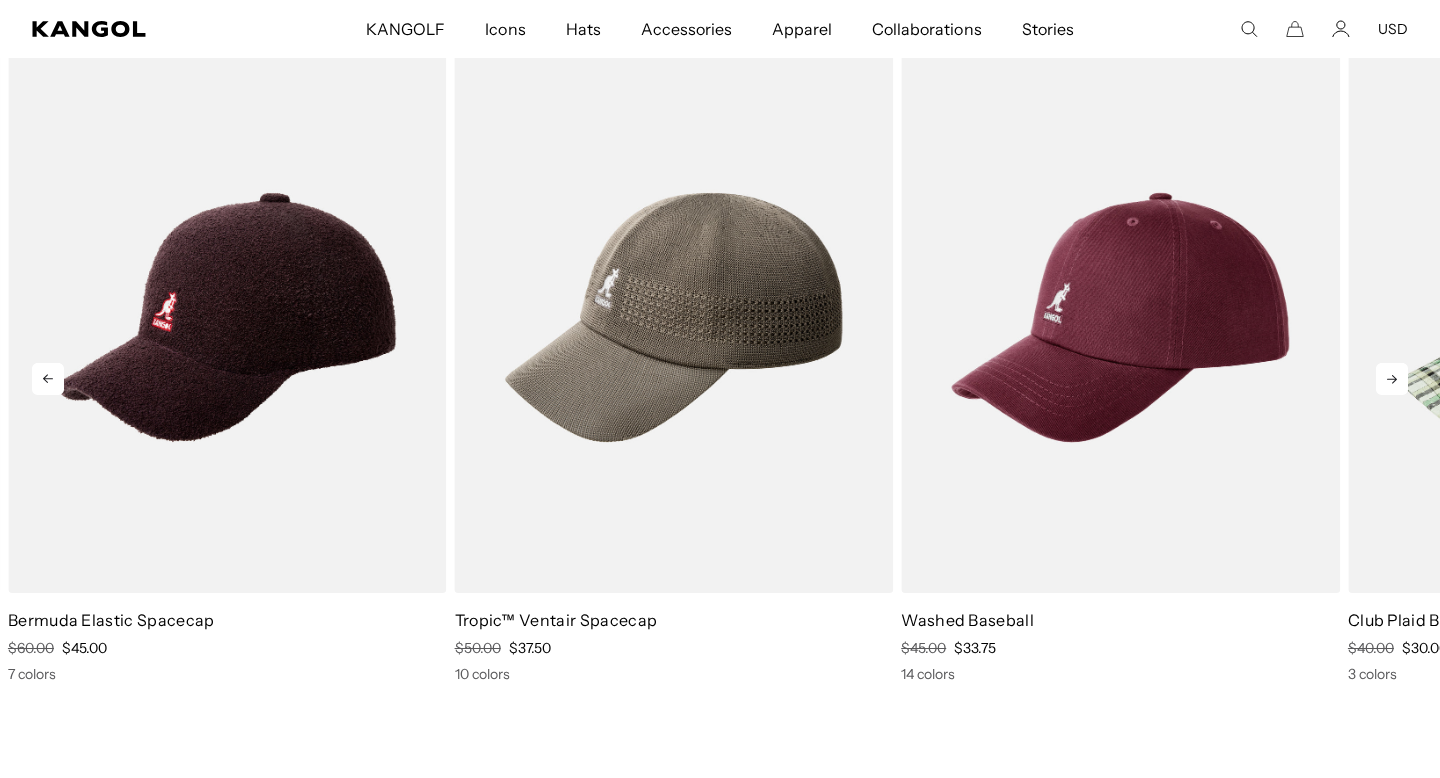 click 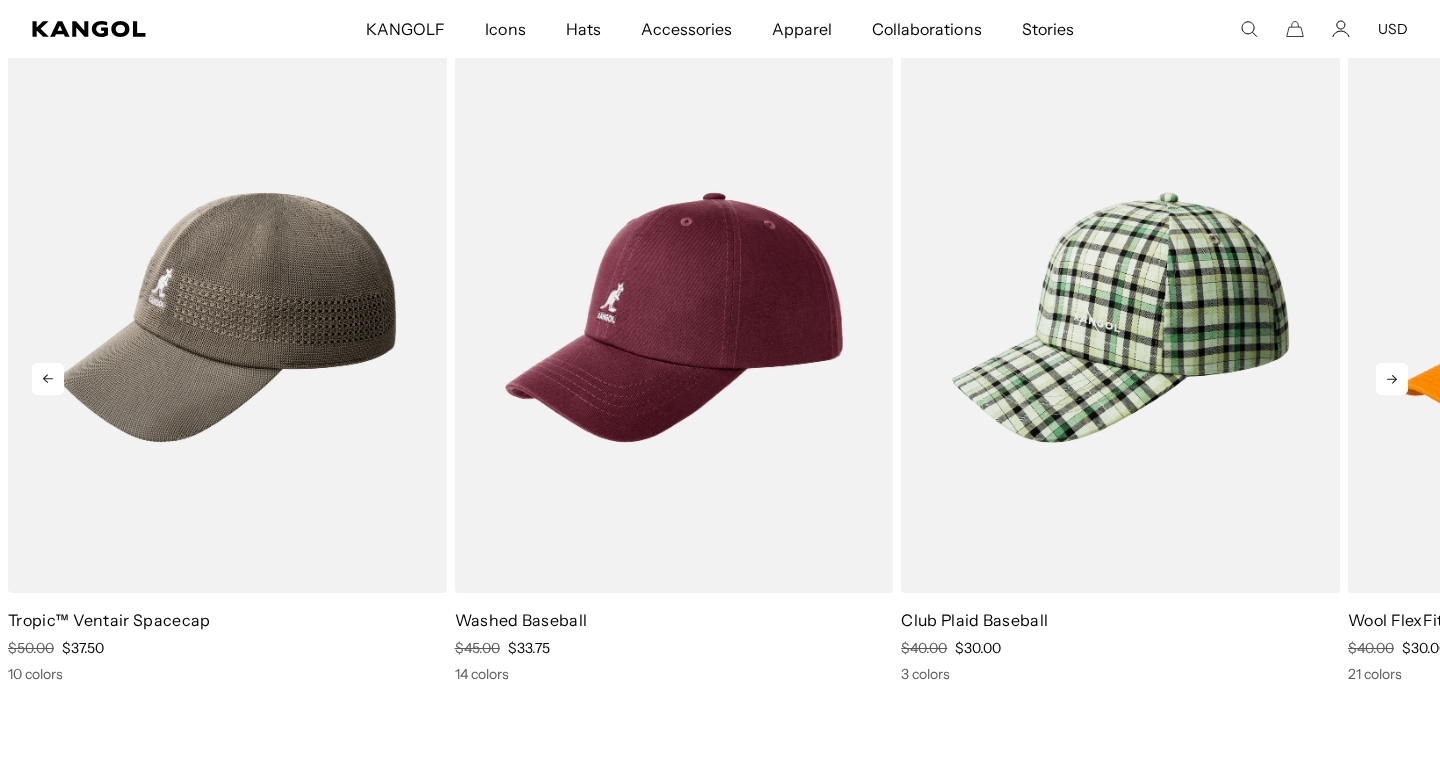 click 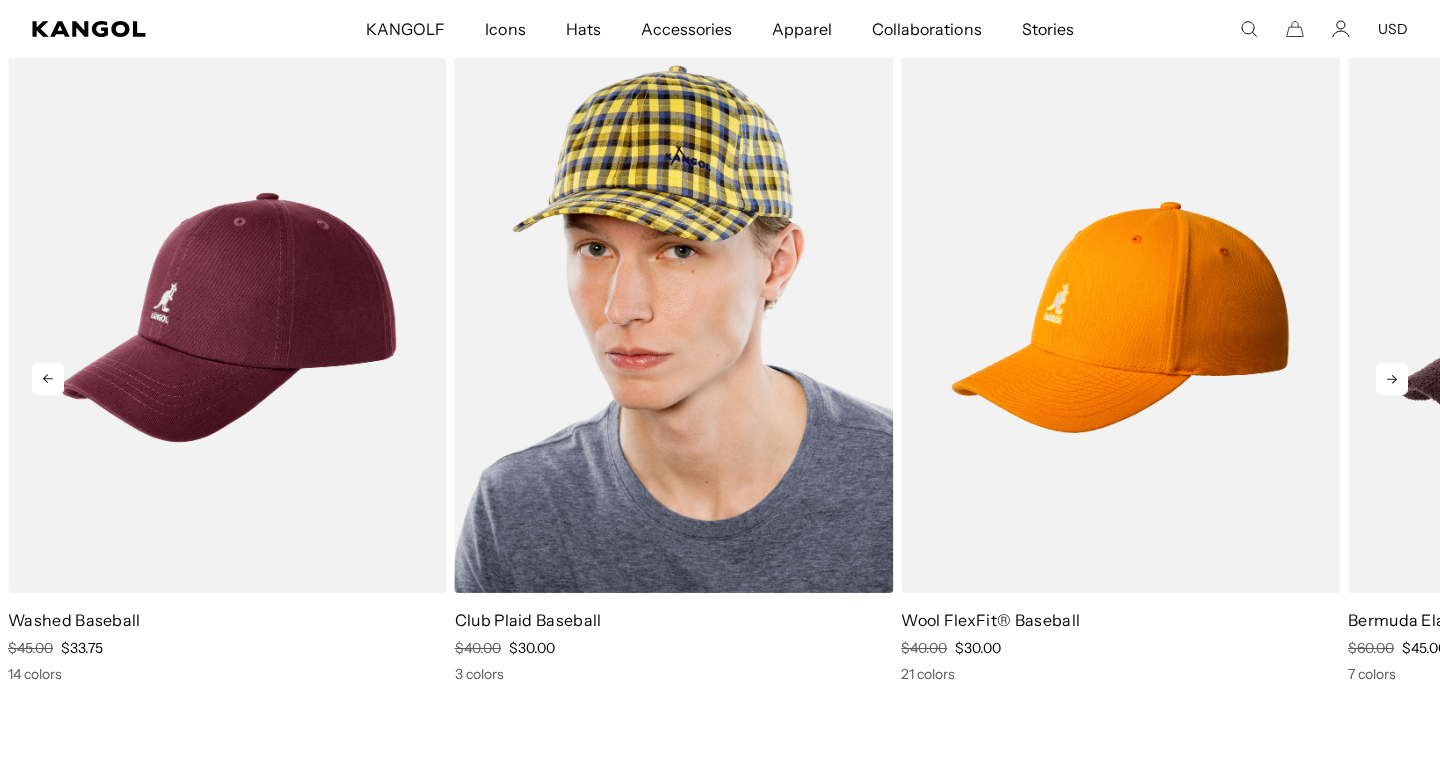 scroll, scrollTop: 0, scrollLeft: 0, axis: both 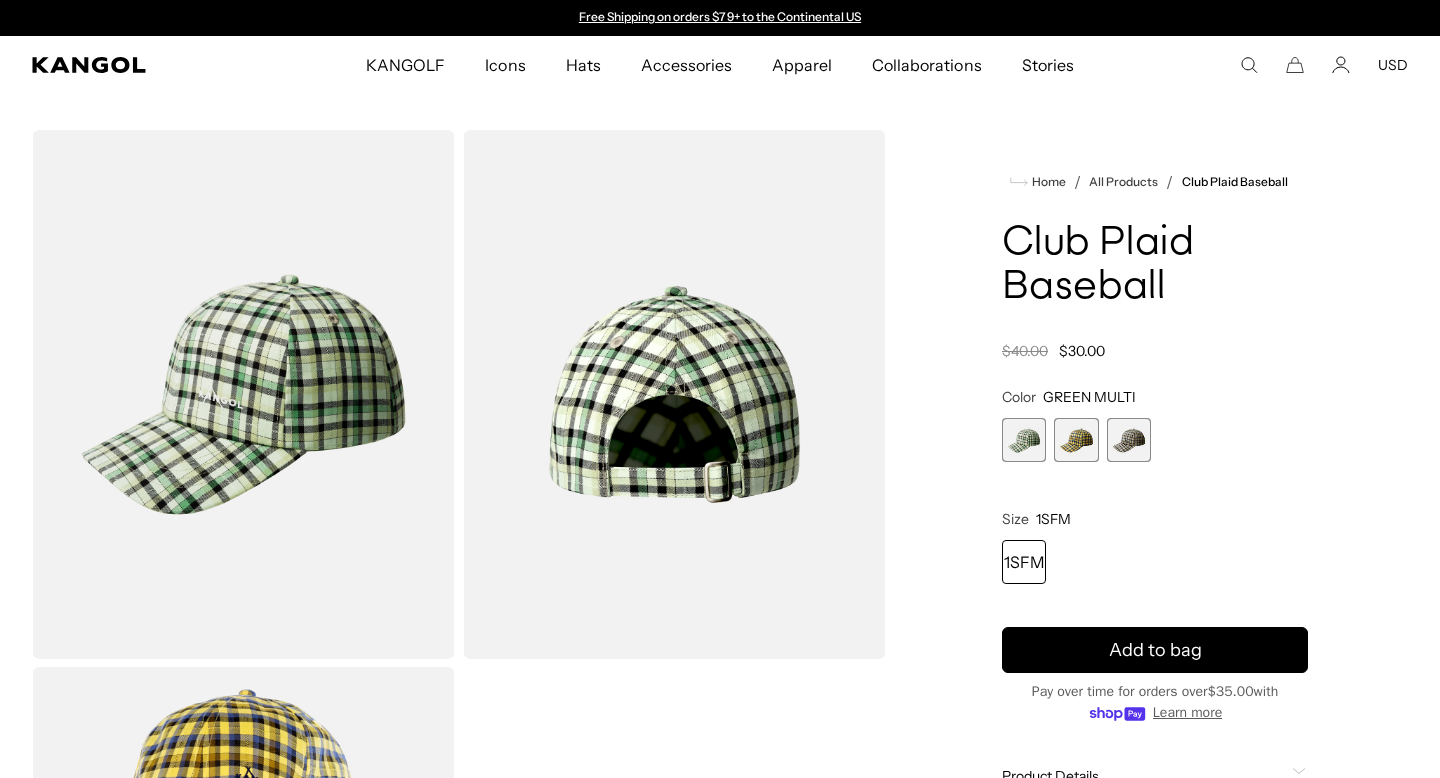 click at bounding box center [1129, 440] 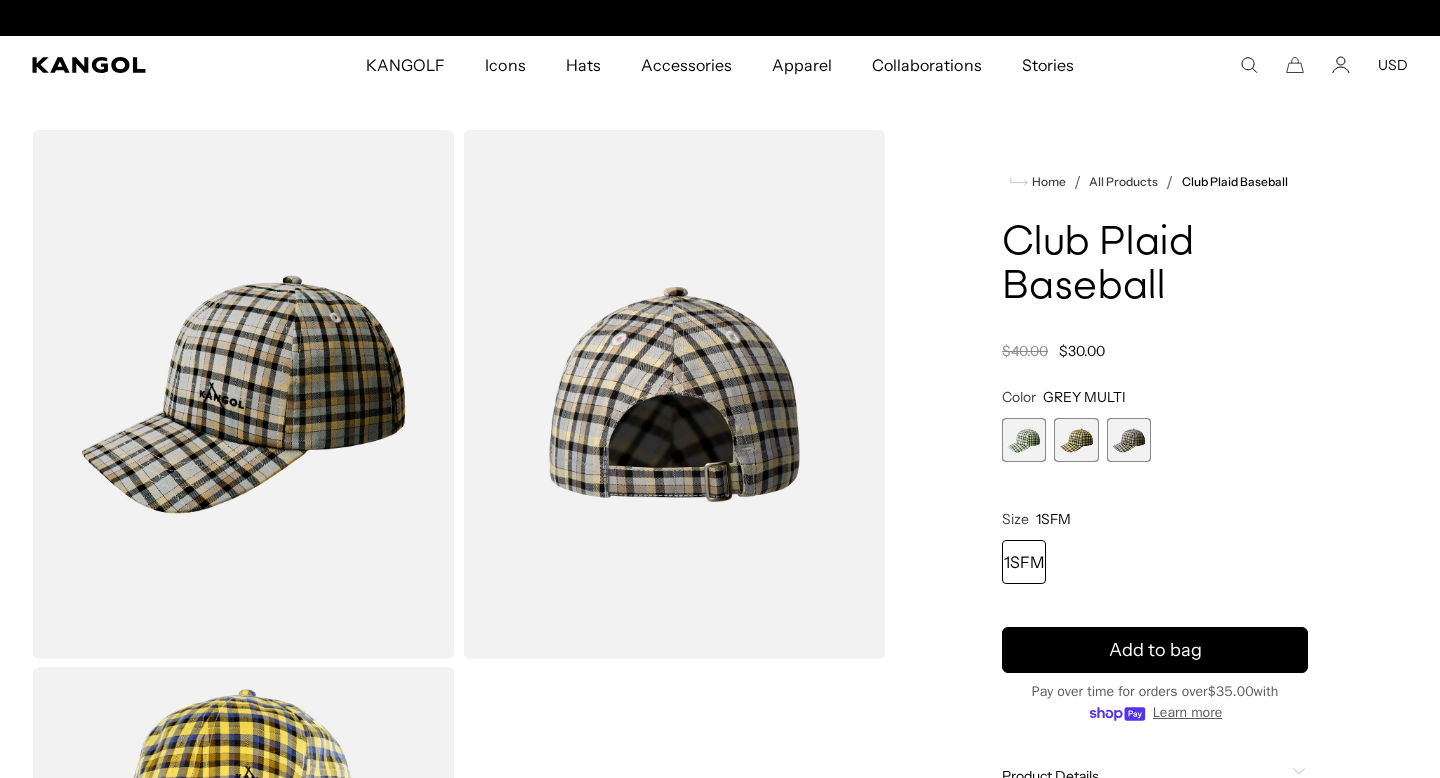 scroll, scrollTop: 0, scrollLeft: 412, axis: horizontal 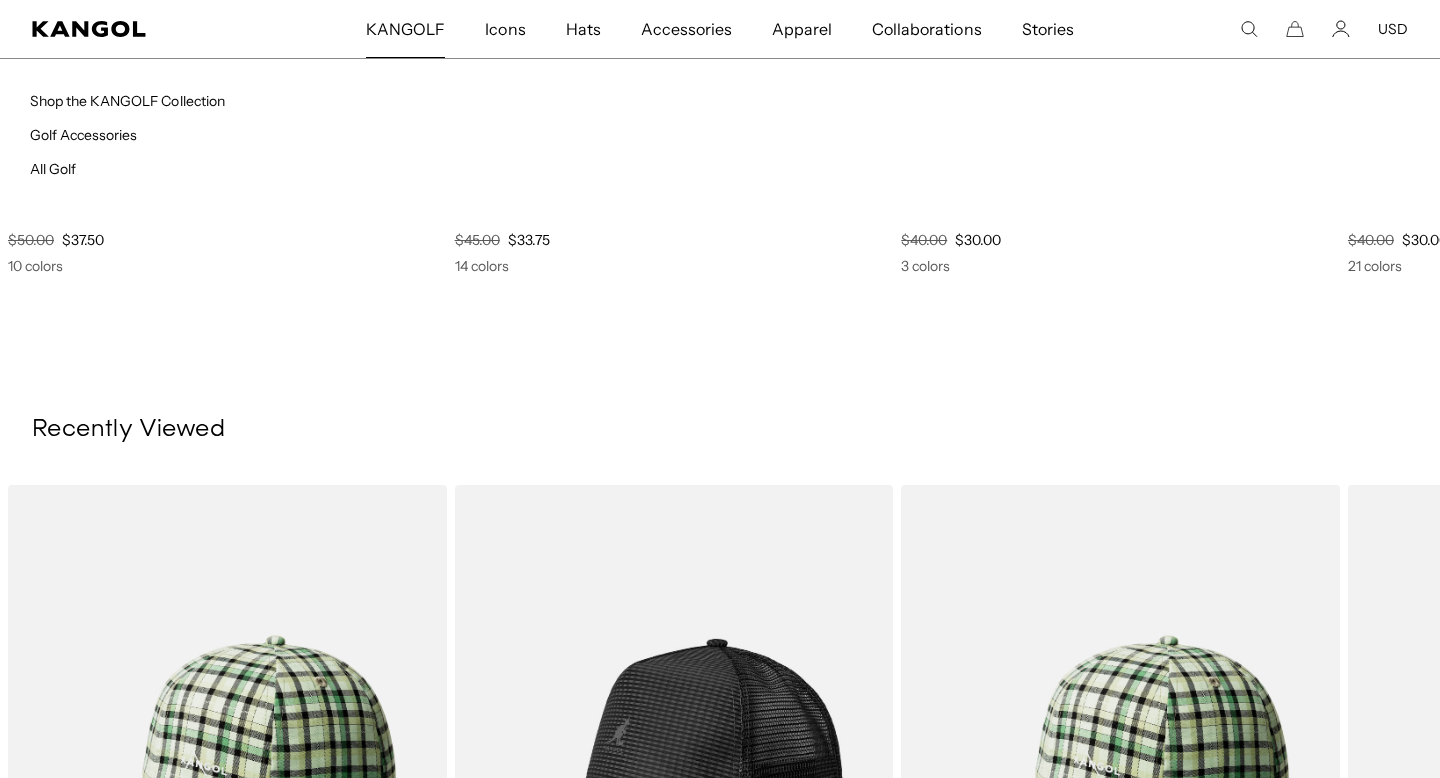 click on "KANGOLF" at bounding box center (405, 29) 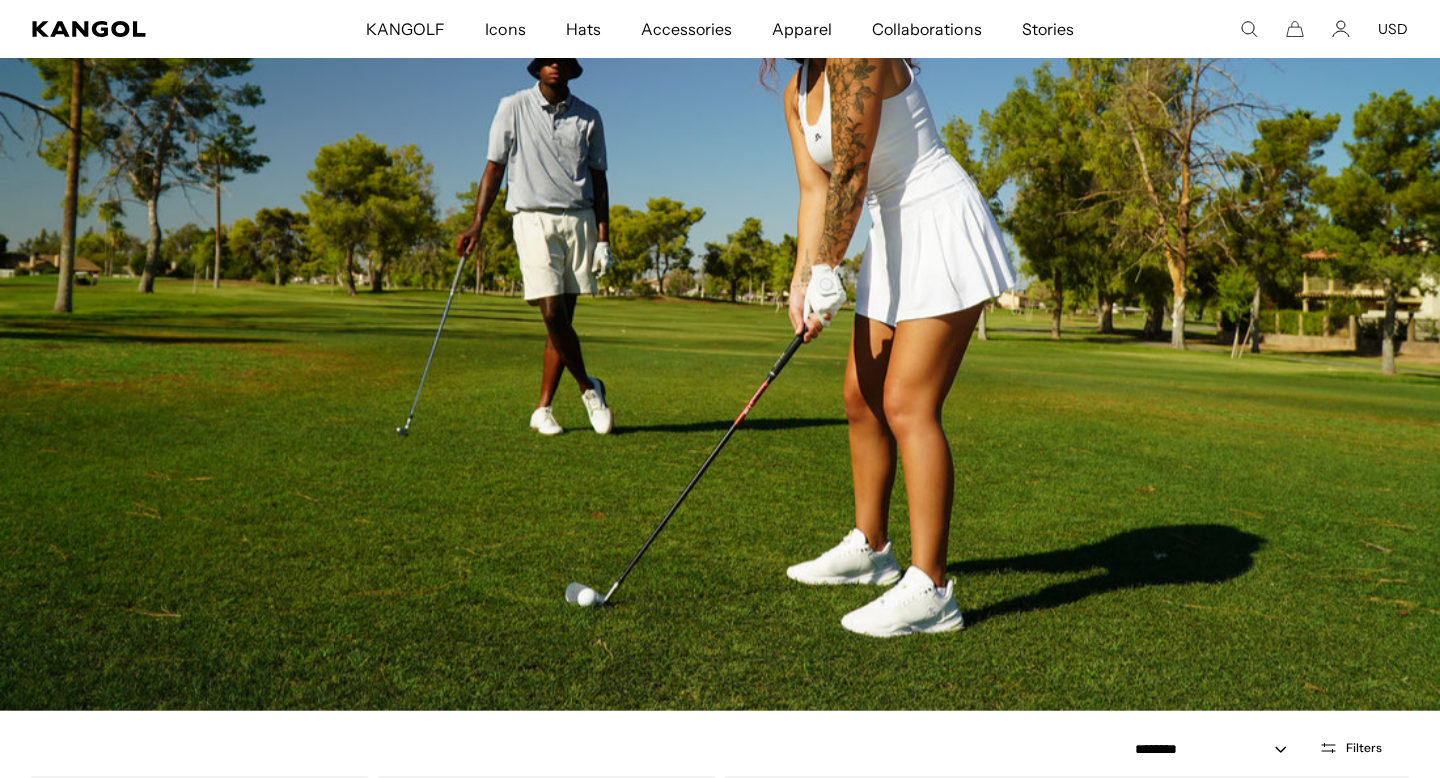 scroll, scrollTop: 497, scrollLeft: 0, axis: vertical 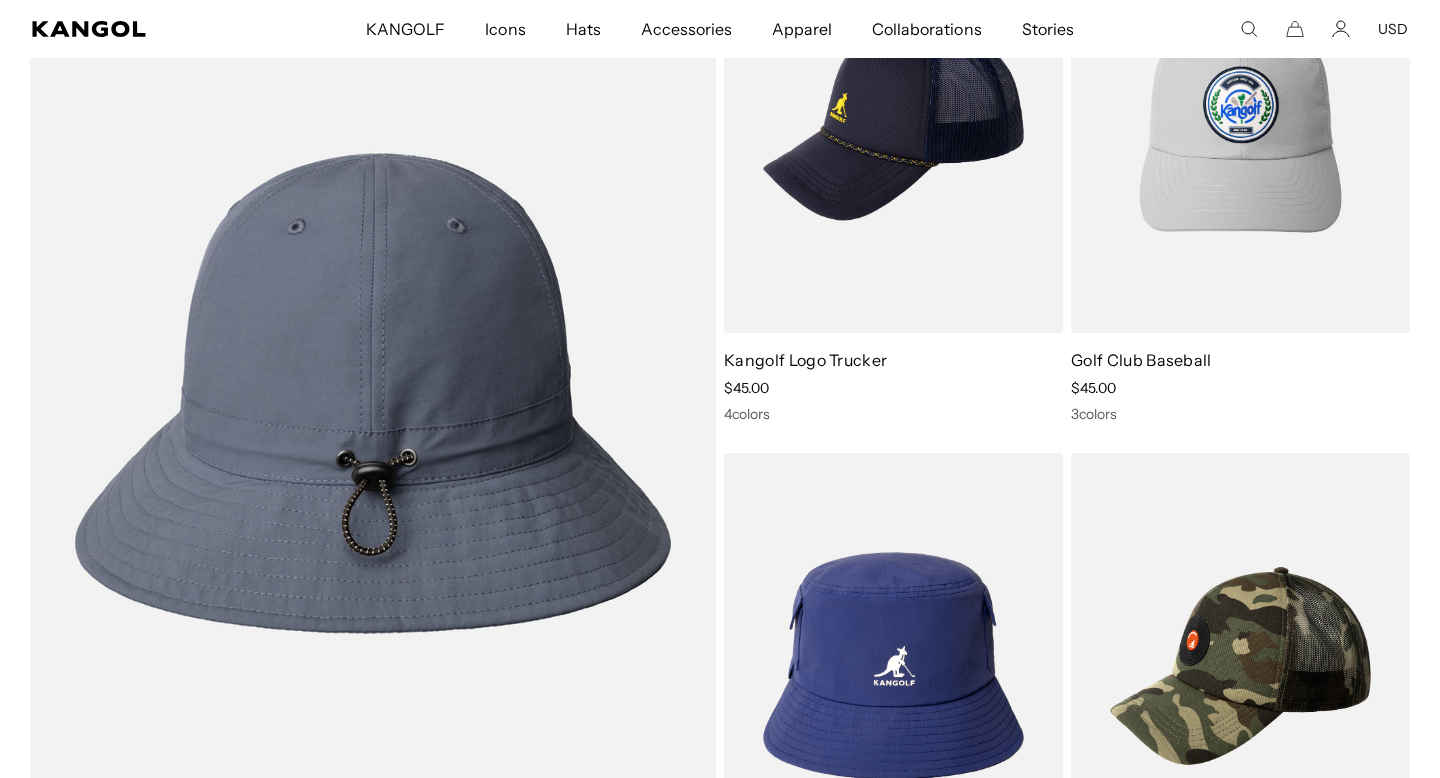 click at bounding box center (373, 393) 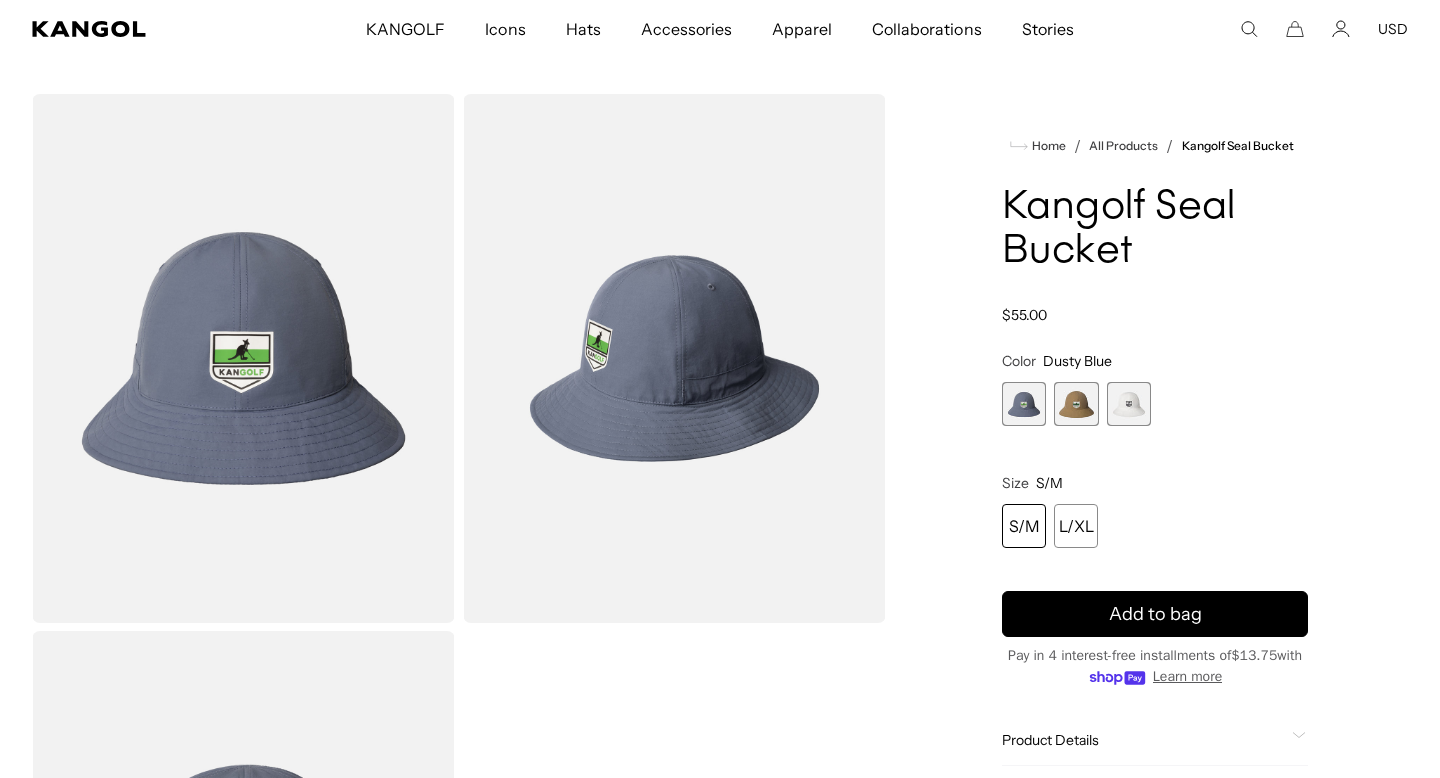 scroll, scrollTop: 0, scrollLeft: 0, axis: both 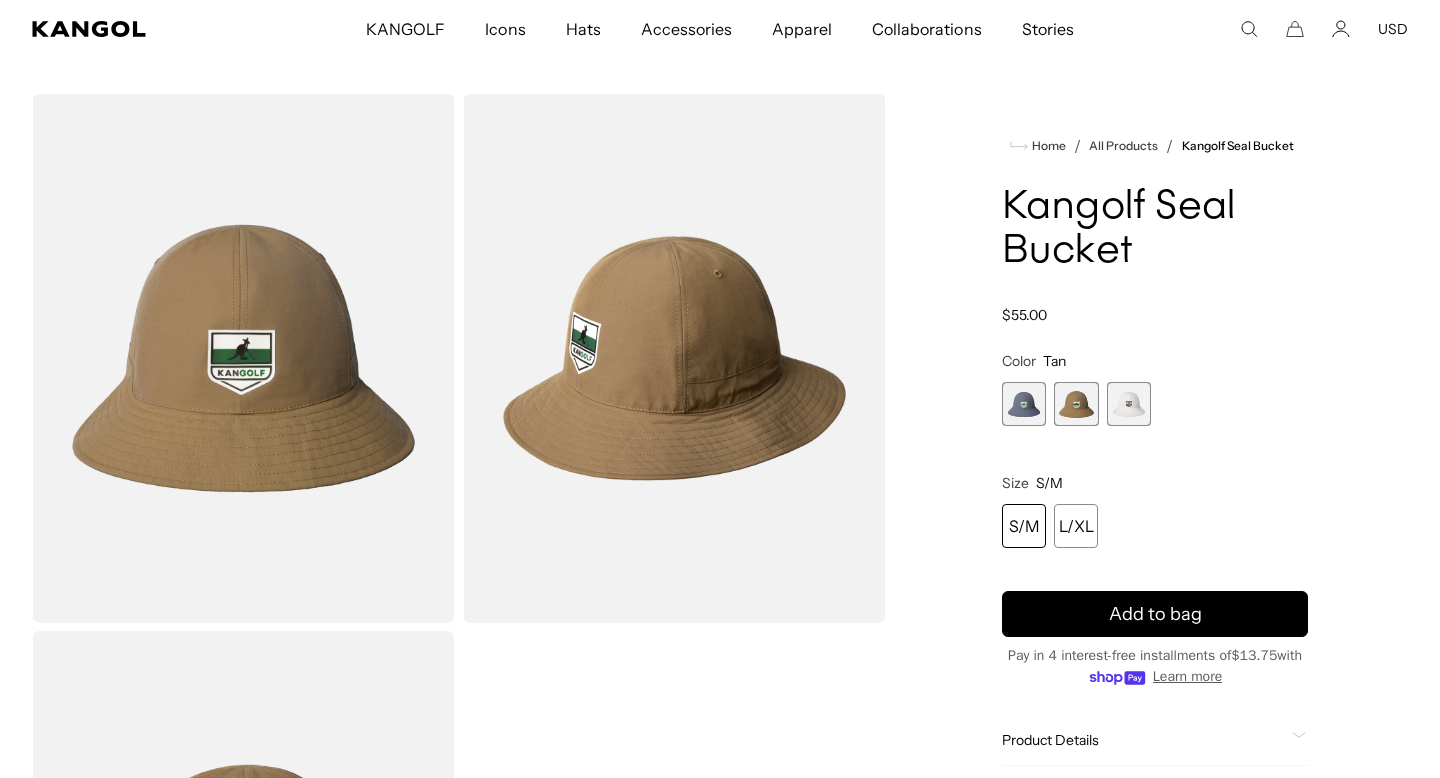 click at bounding box center (1024, 404) 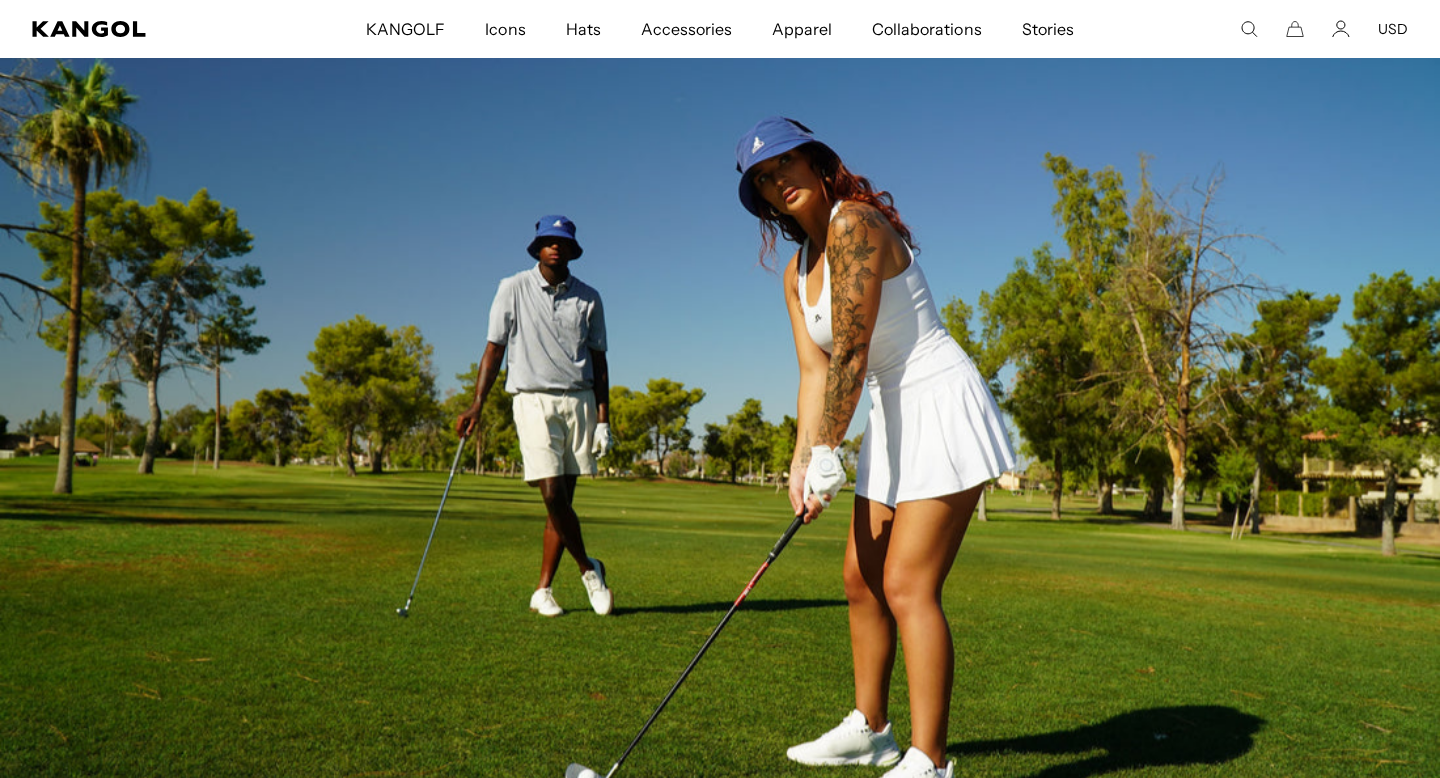 scroll, scrollTop: 0, scrollLeft: 0, axis: both 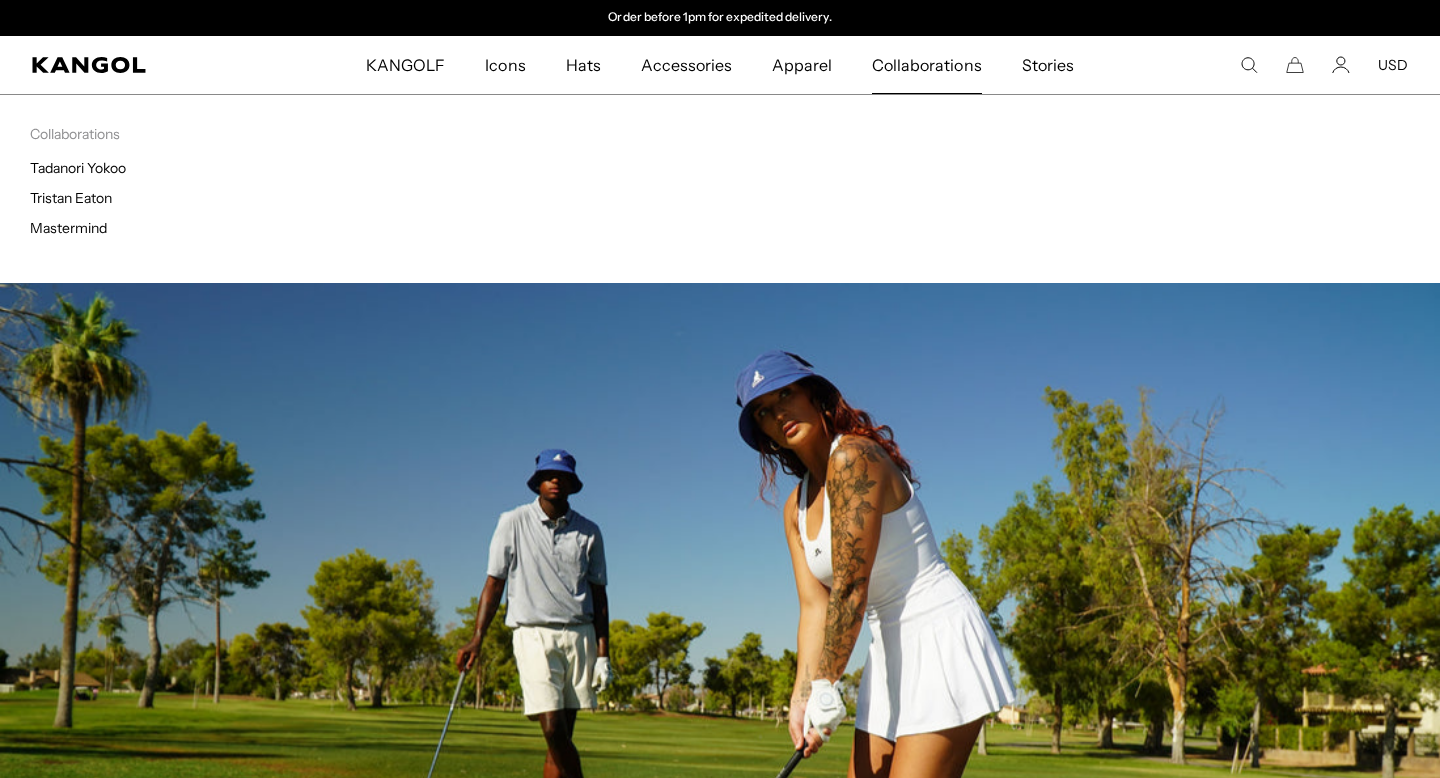 click on "Collaborations" at bounding box center (926, 65) 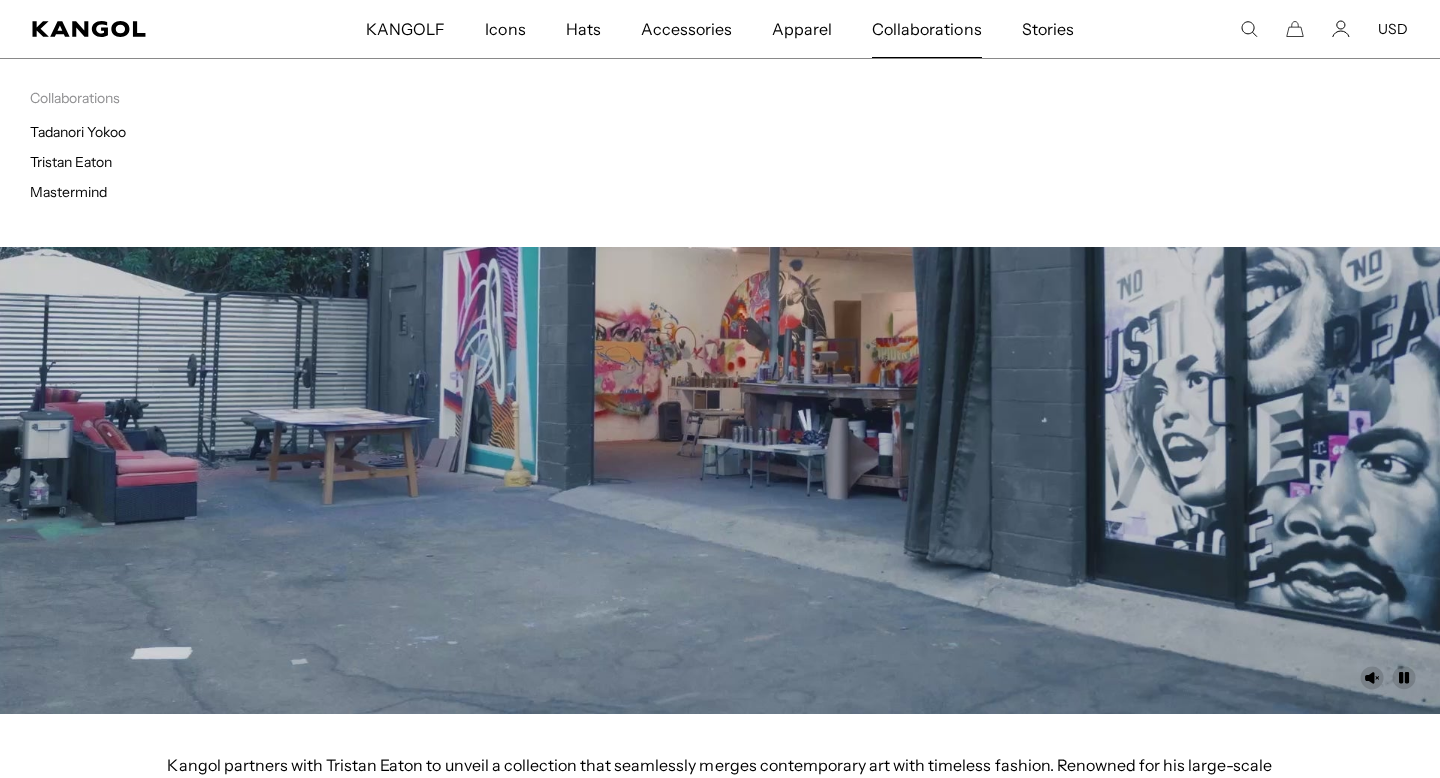 scroll, scrollTop: 365, scrollLeft: 0, axis: vertical 